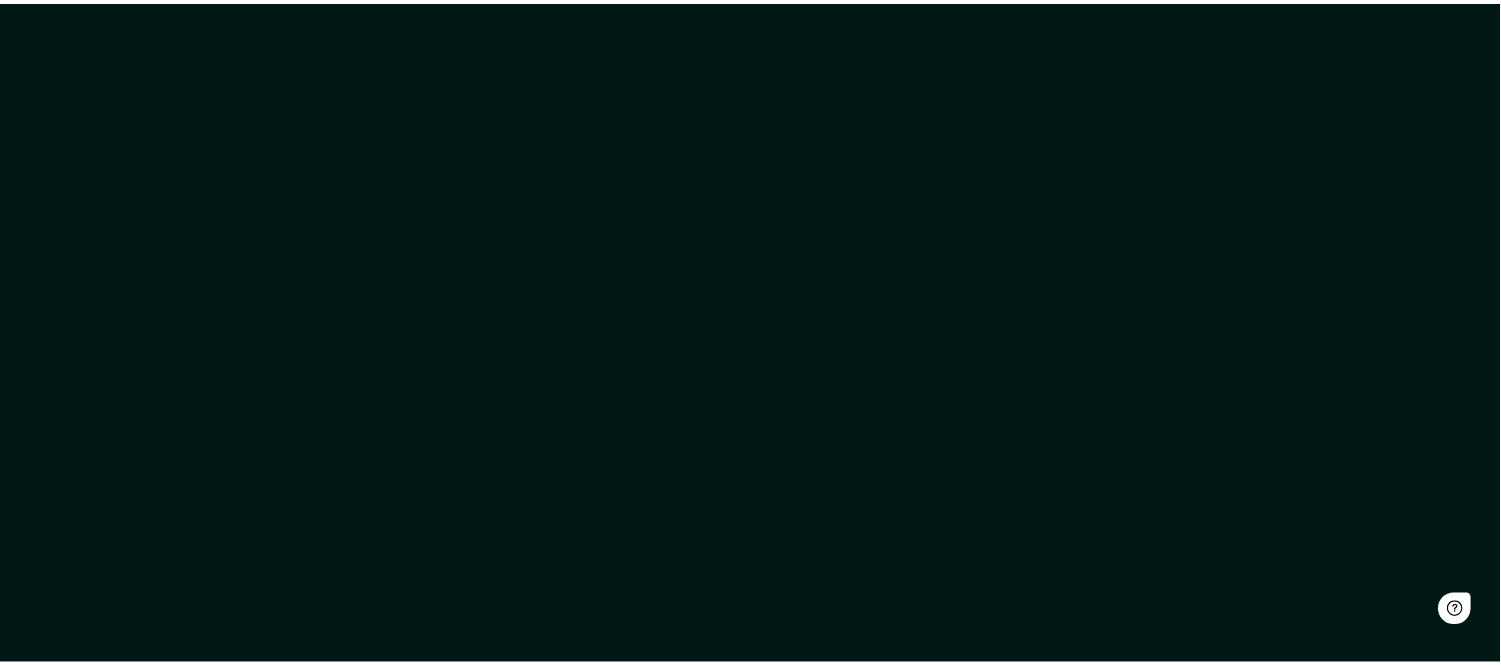 scroll, scrollTop: 0, scrollLeft: 0, axis: both 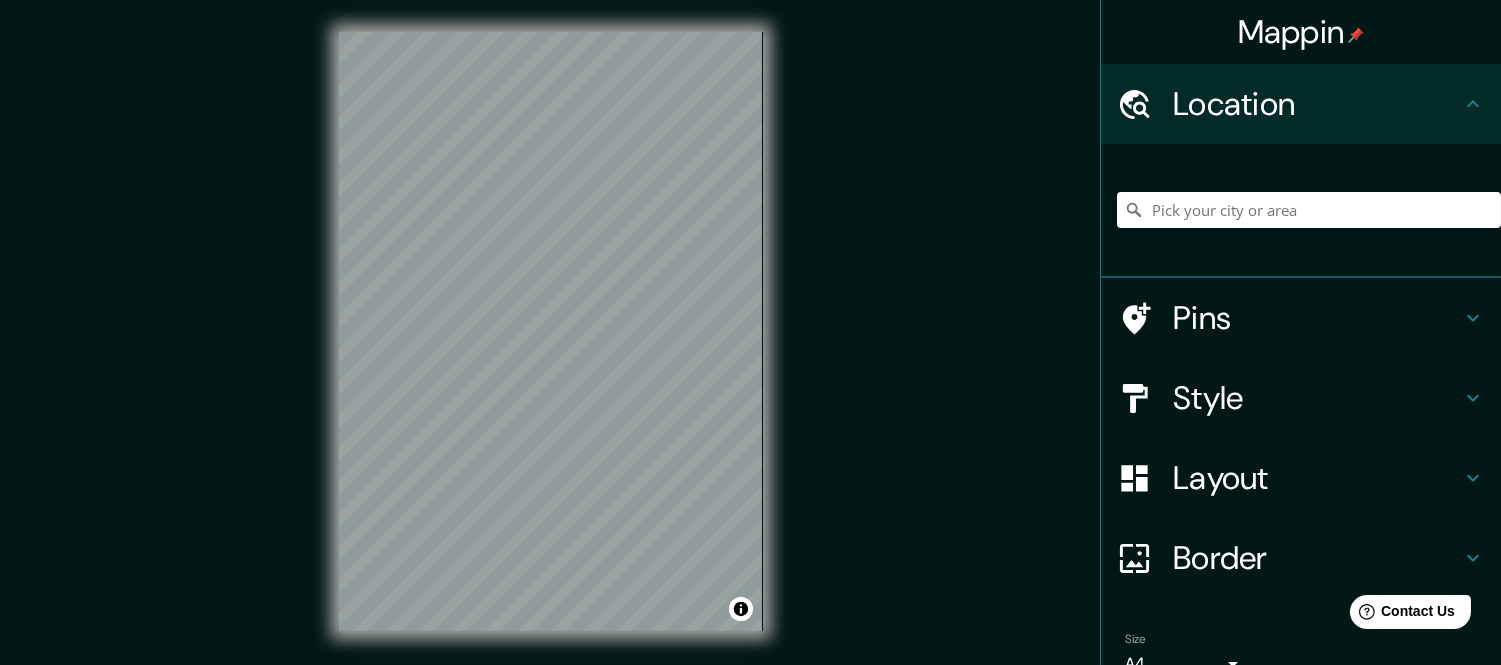click at bounding box center [1309, 210] 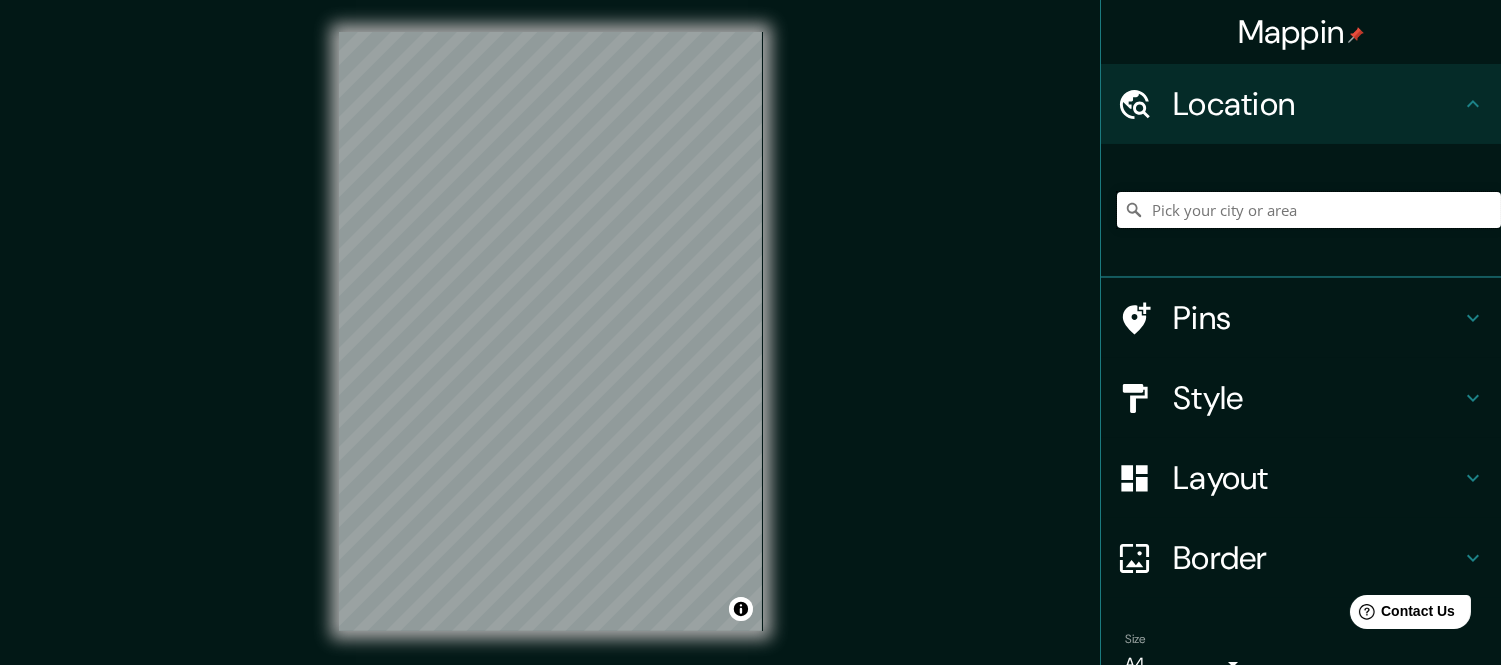 click at bounding box center (1309, 210) 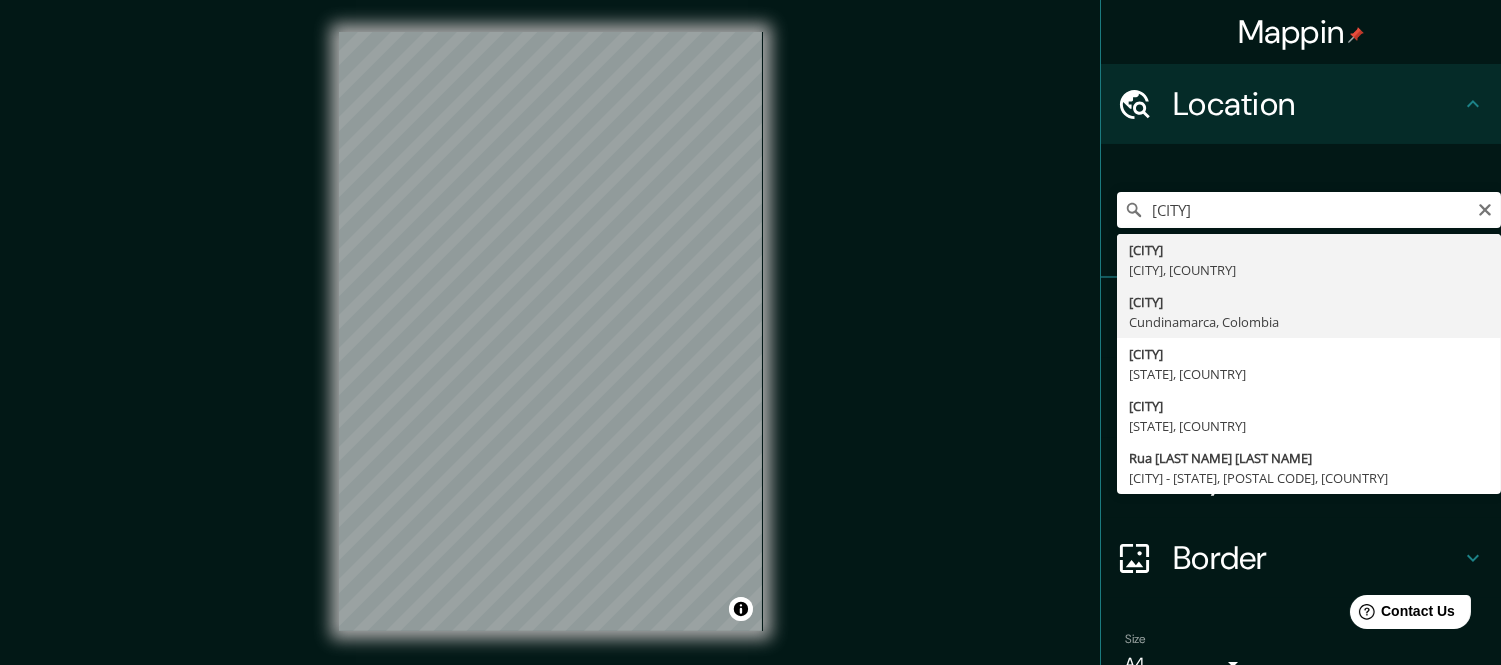 type on "[CITY], [STATE], [COUNTRY]" 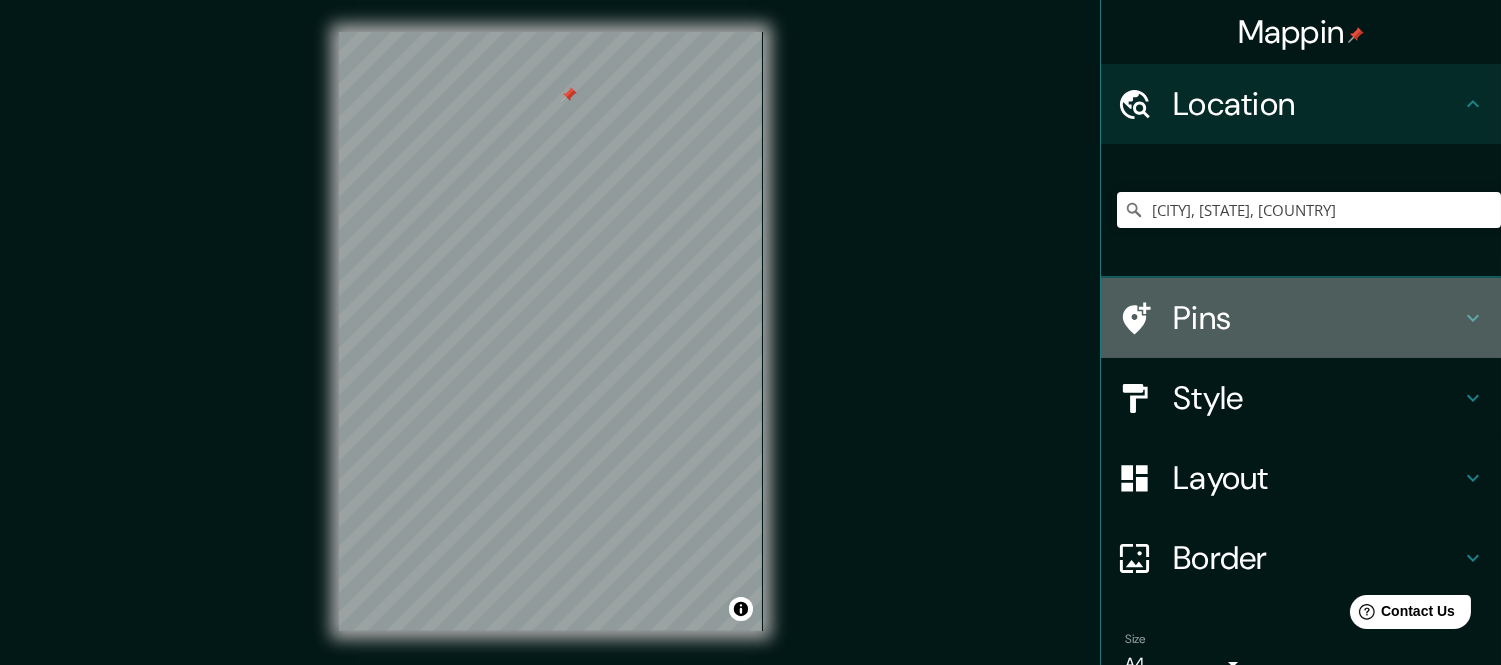 click on "Pins" at bounding box center [1317, 318] 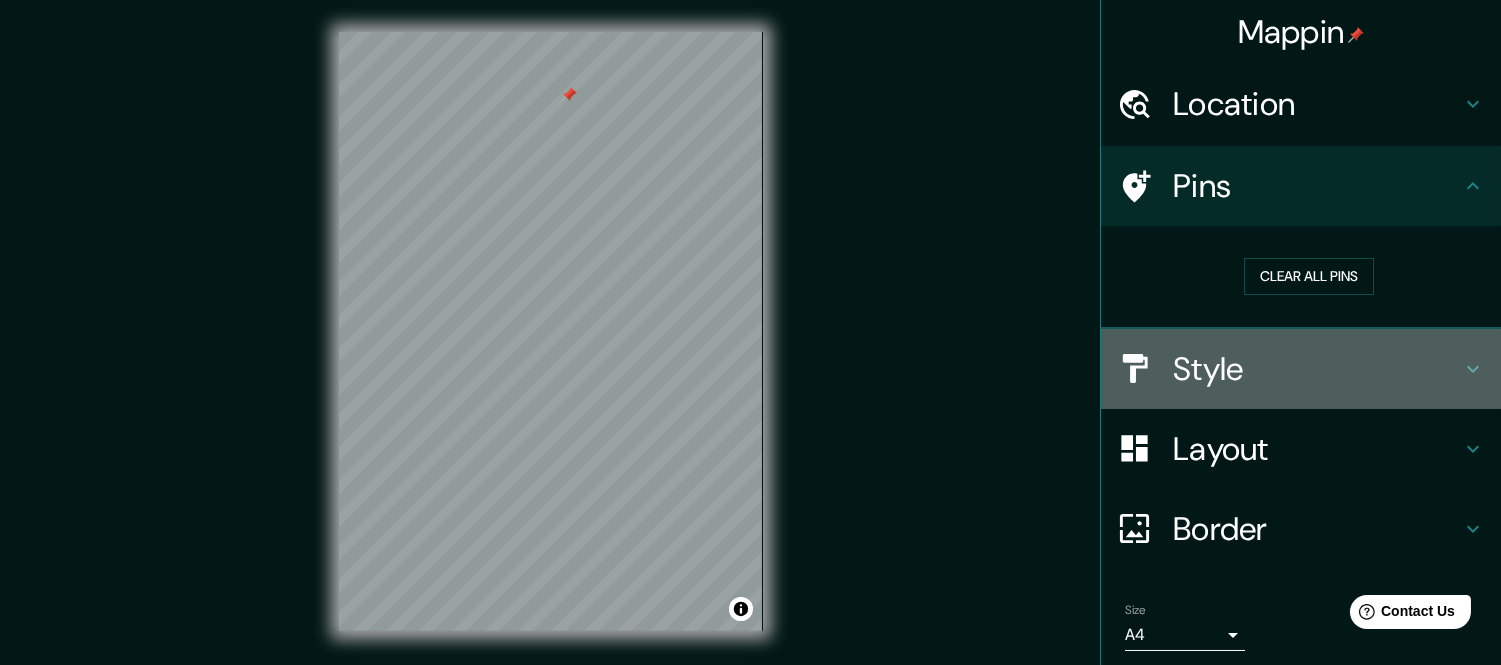 click on "Style" at bounding box center (1317, 369) 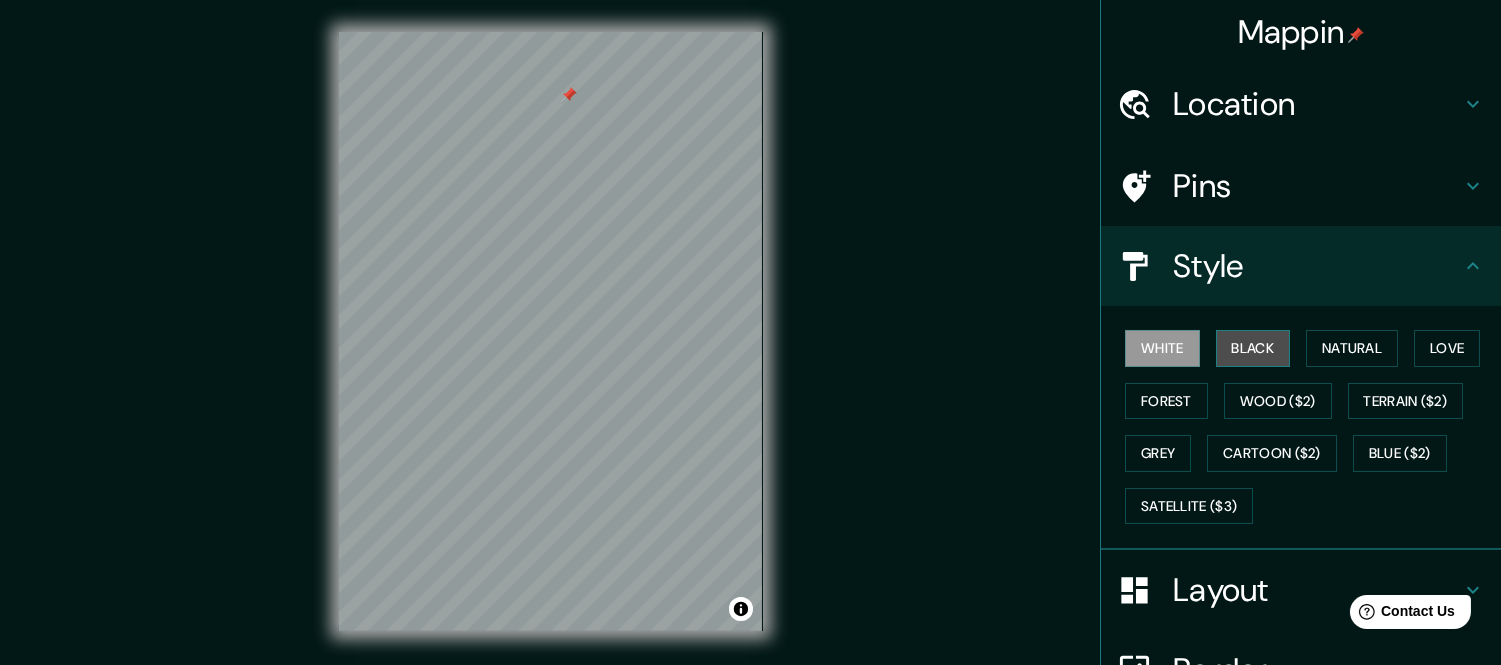 click on "Black" at bounding box center (1253, 348) 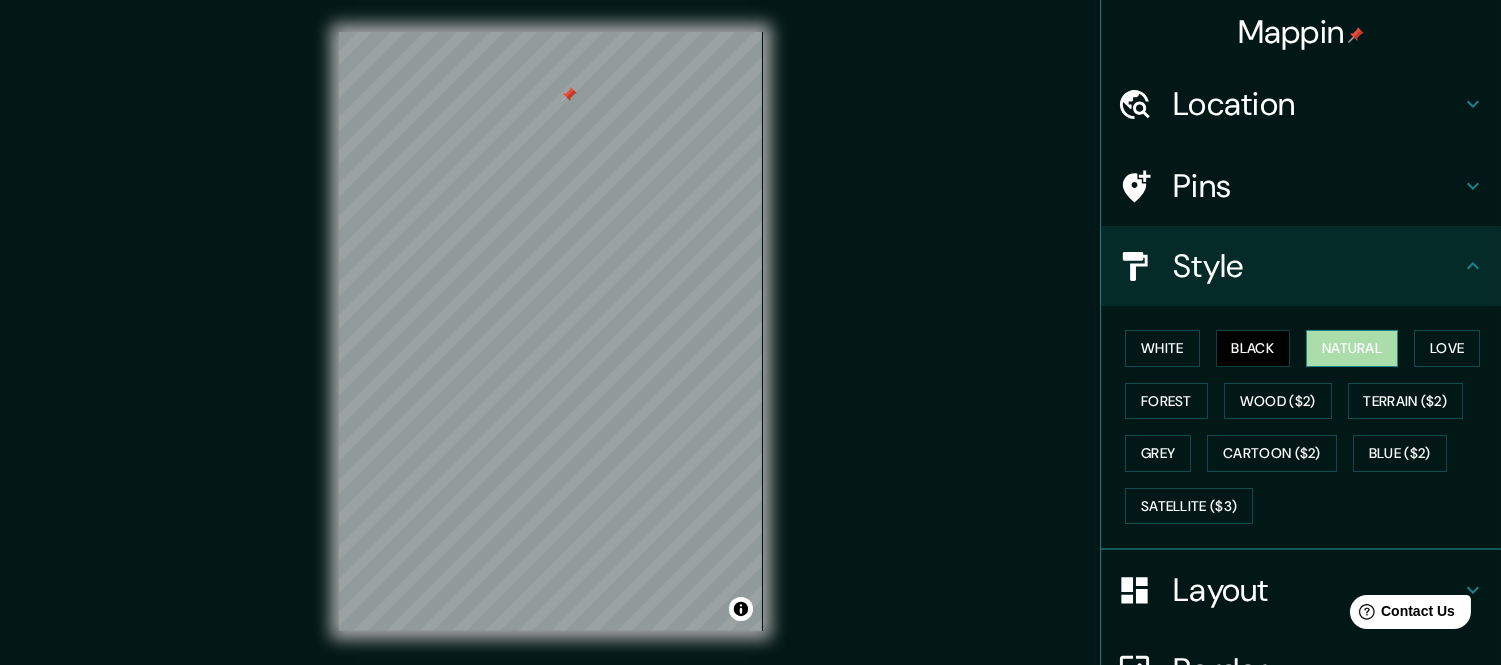 click on "Natural" at bounding box center (1352, 348) 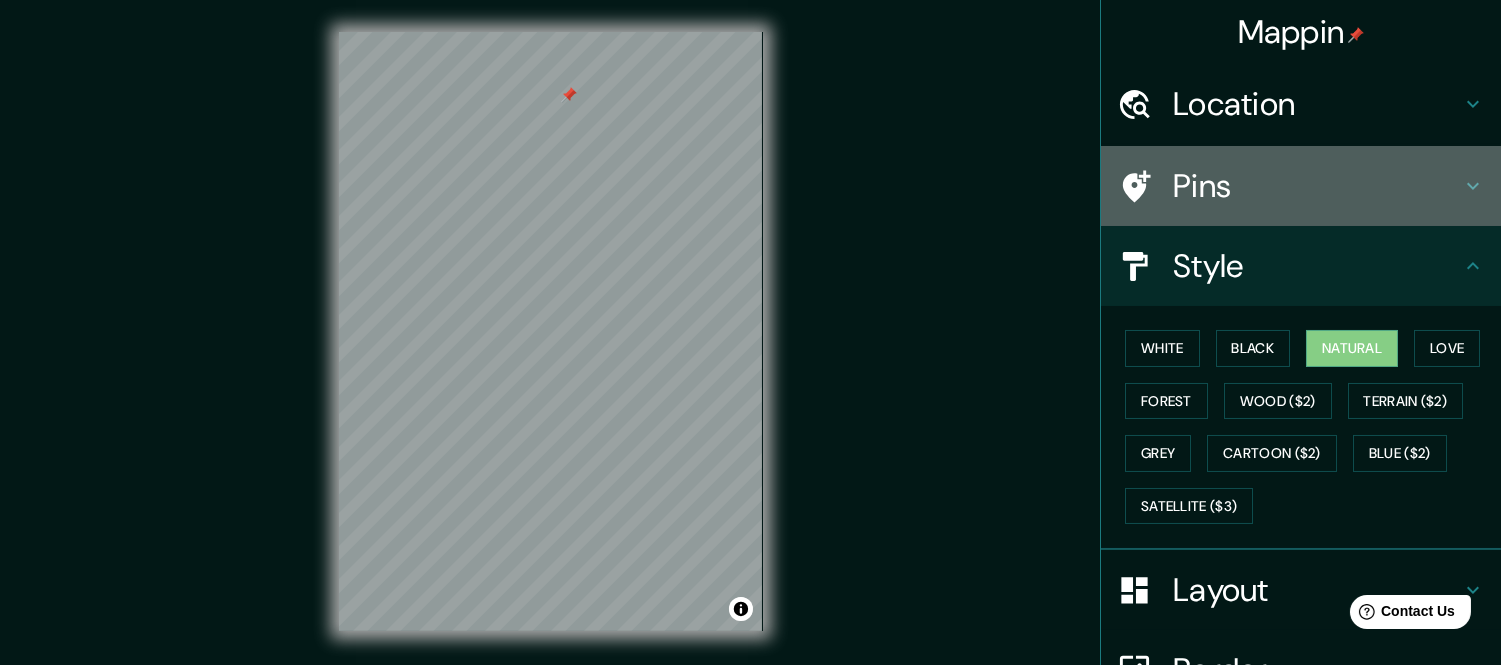 click on "Pins" at bounding box center [1301, 186] 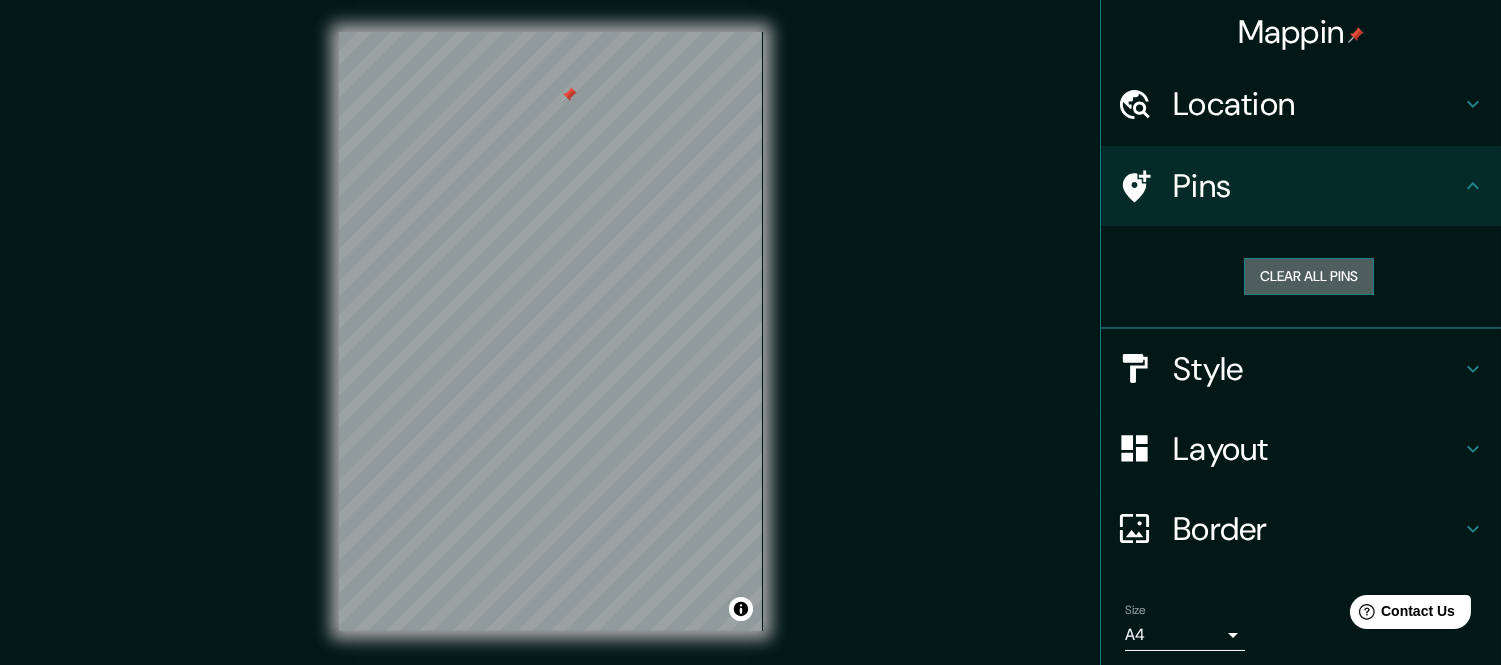 click on "Clear all pins" at bounding box center (1309, 276) 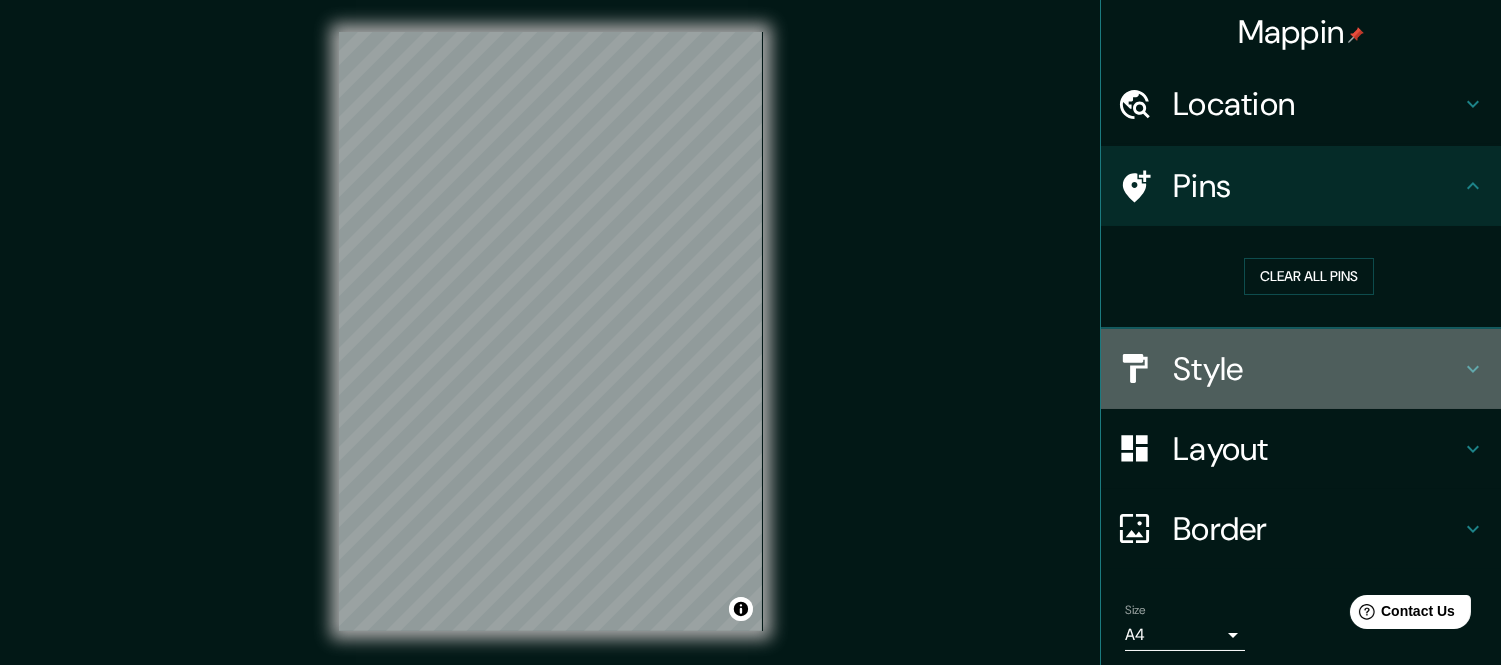 click on "Style" at bounding box center (1317, 369) 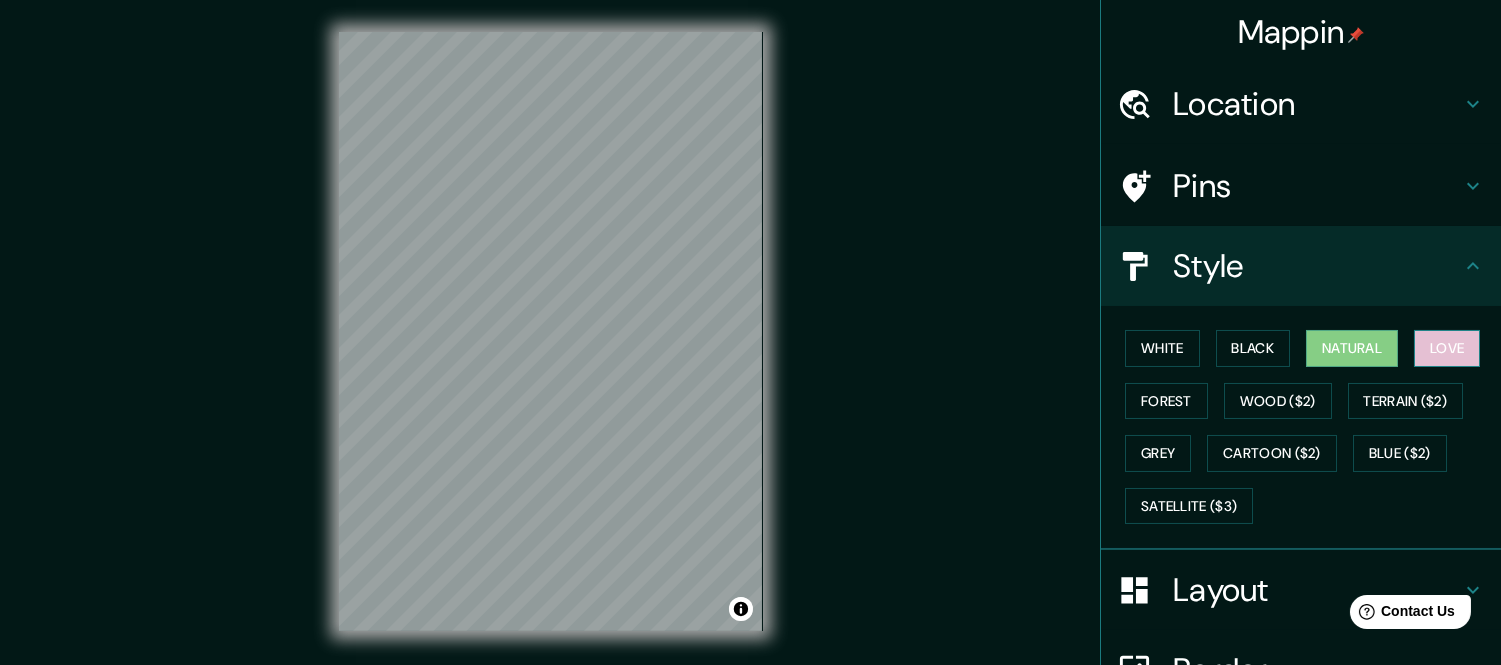 click on "Love" at bounding box center [1447, 348] 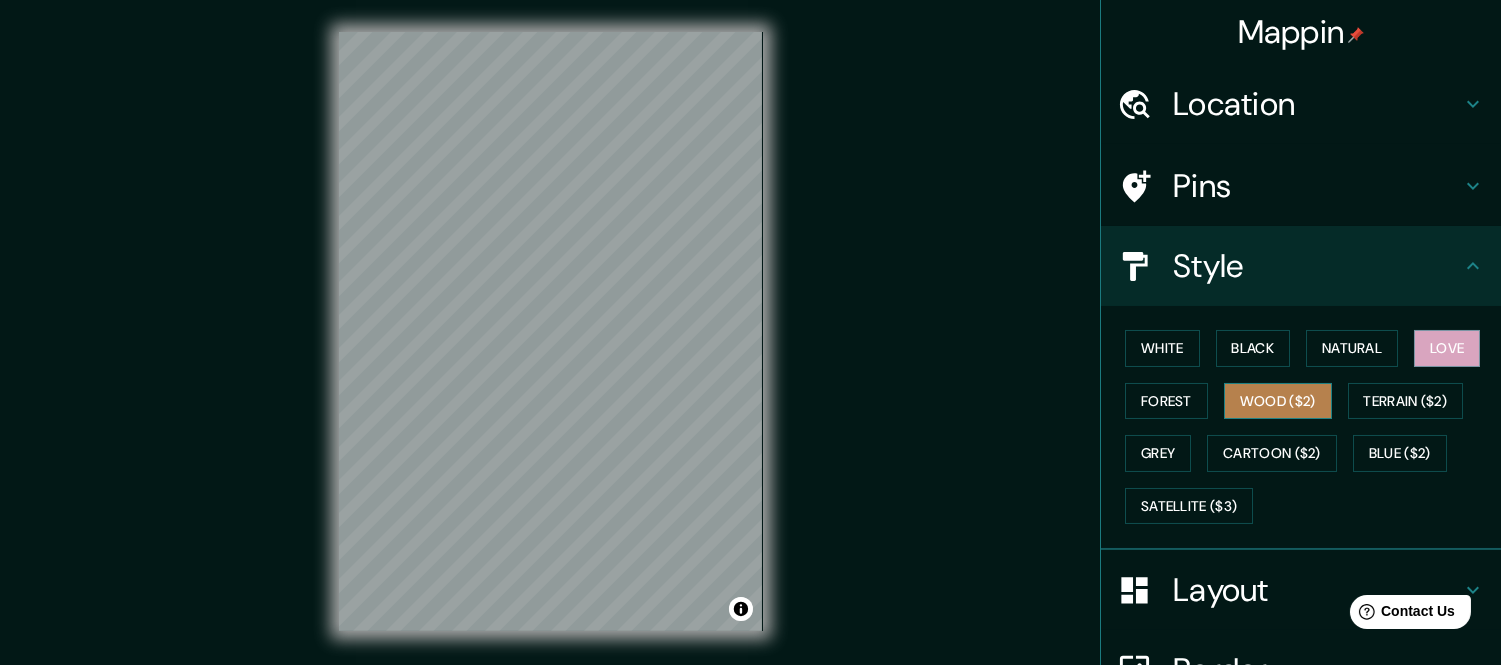 click on "Wood ($2)" at bounding box center (1278, 401) 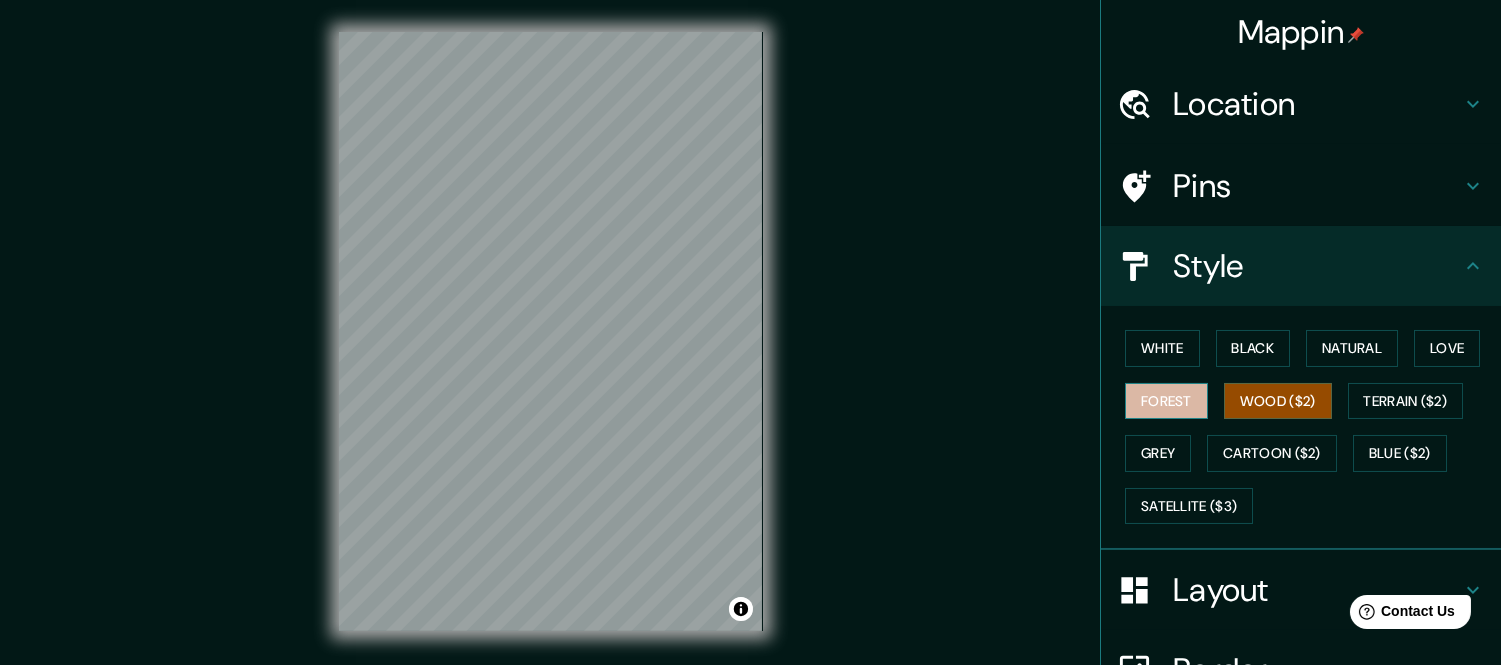 click on "Forest" at bounding box center [1166, 401] 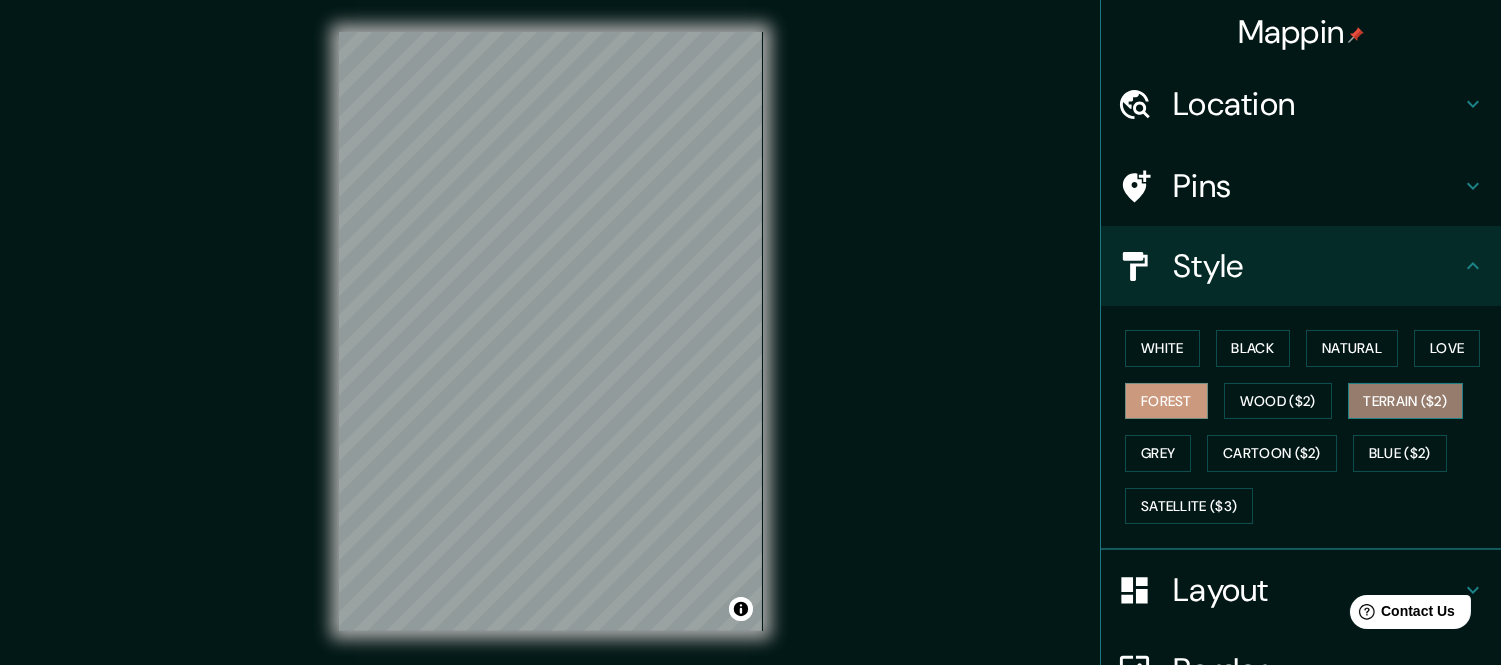 click on "Terrain ($2)" at bounding box center [1406, 401] 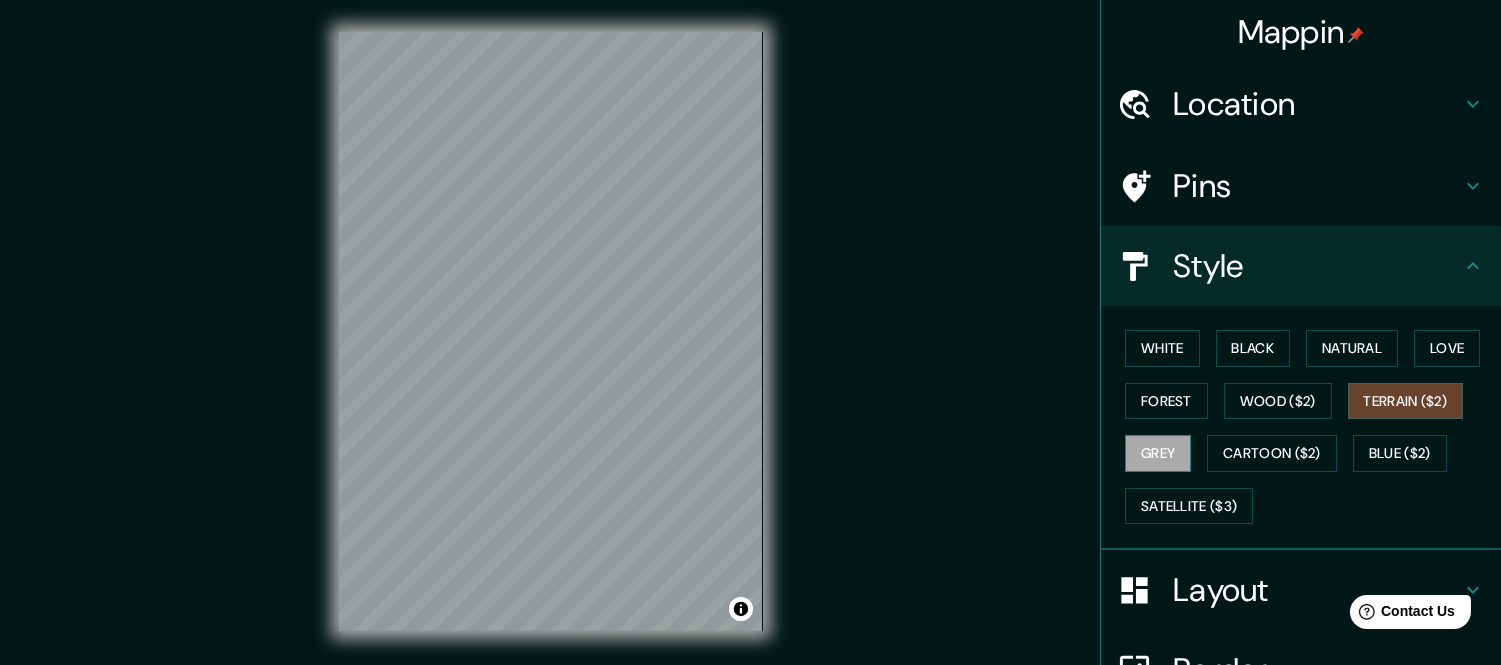 click on "Grey" at bounding box center (1158, 453) 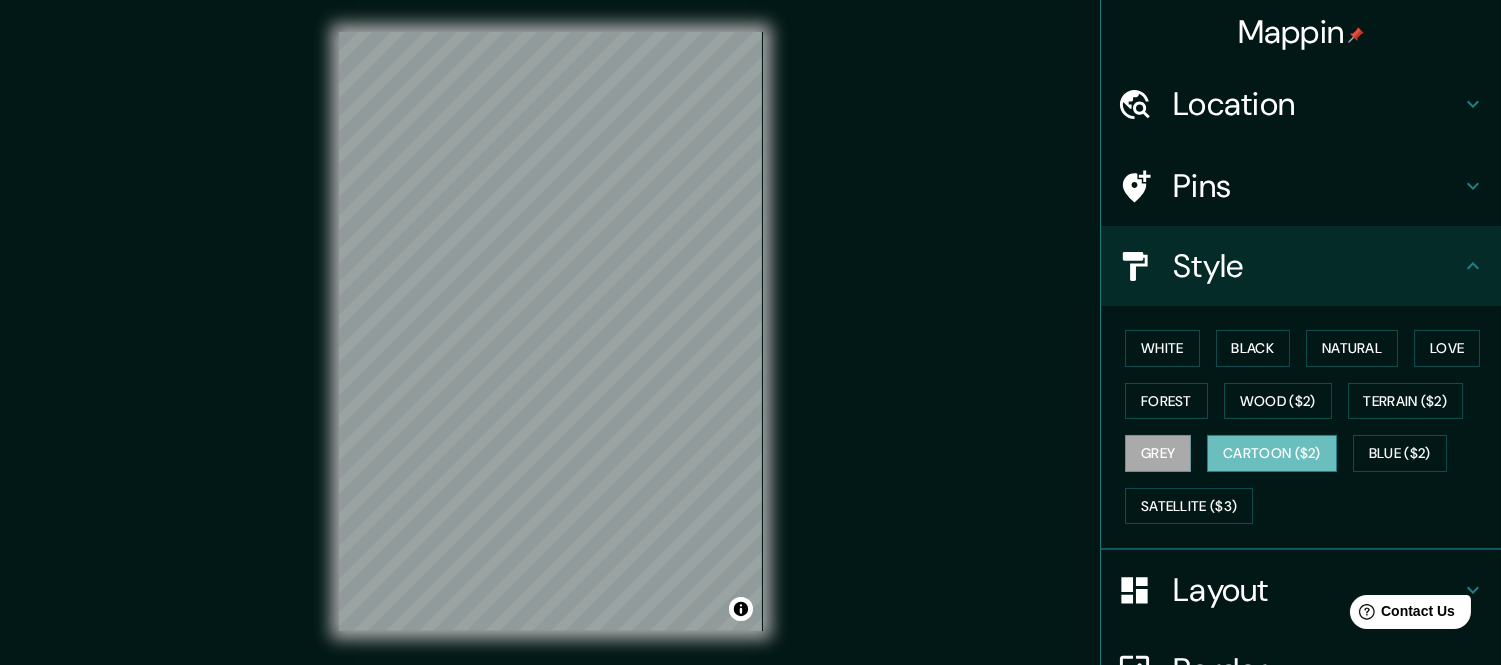 click on "Cartoon ($2)" at bounding box center [1272, 453] 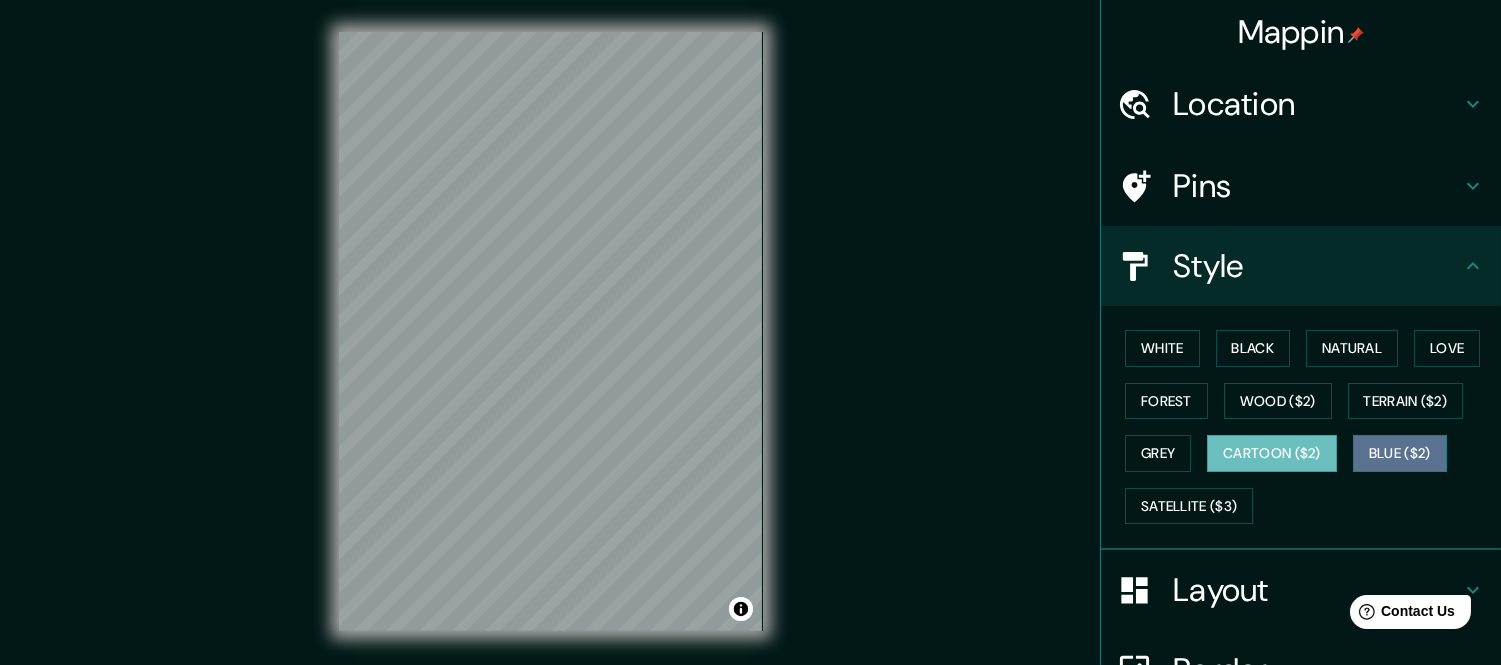 click on "Blue ($2)" at bounding box center [1400, 453] 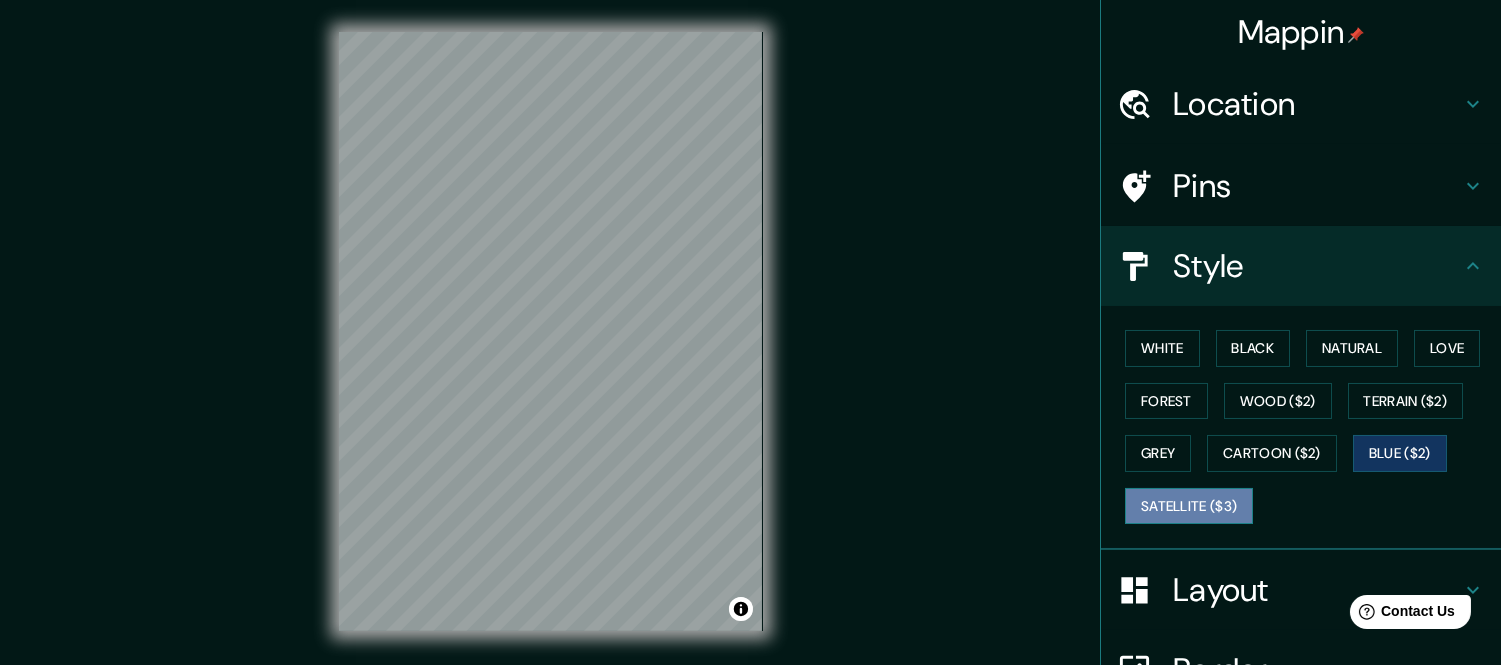 click on "Satellite ($3)" at bounding box center (1189, 506) 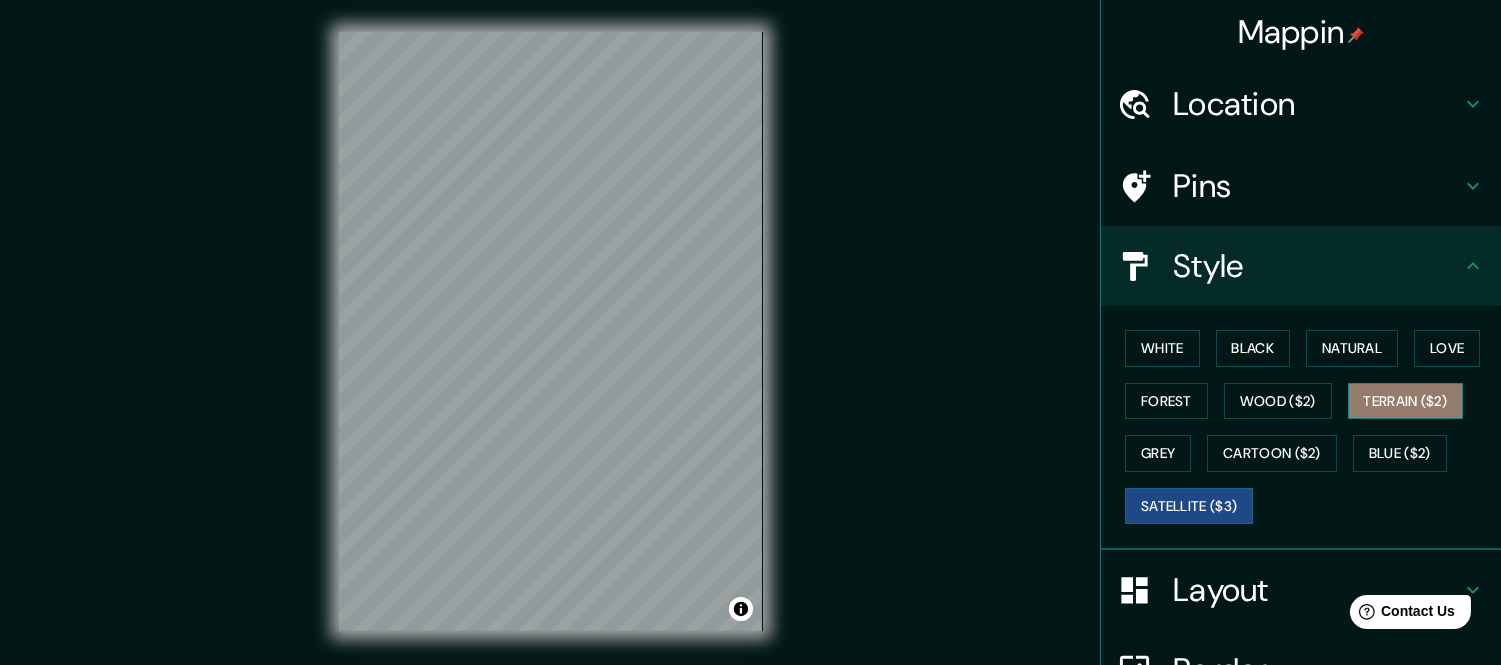 click on "Terrain ($2)" at bounding box center [1406, 401] 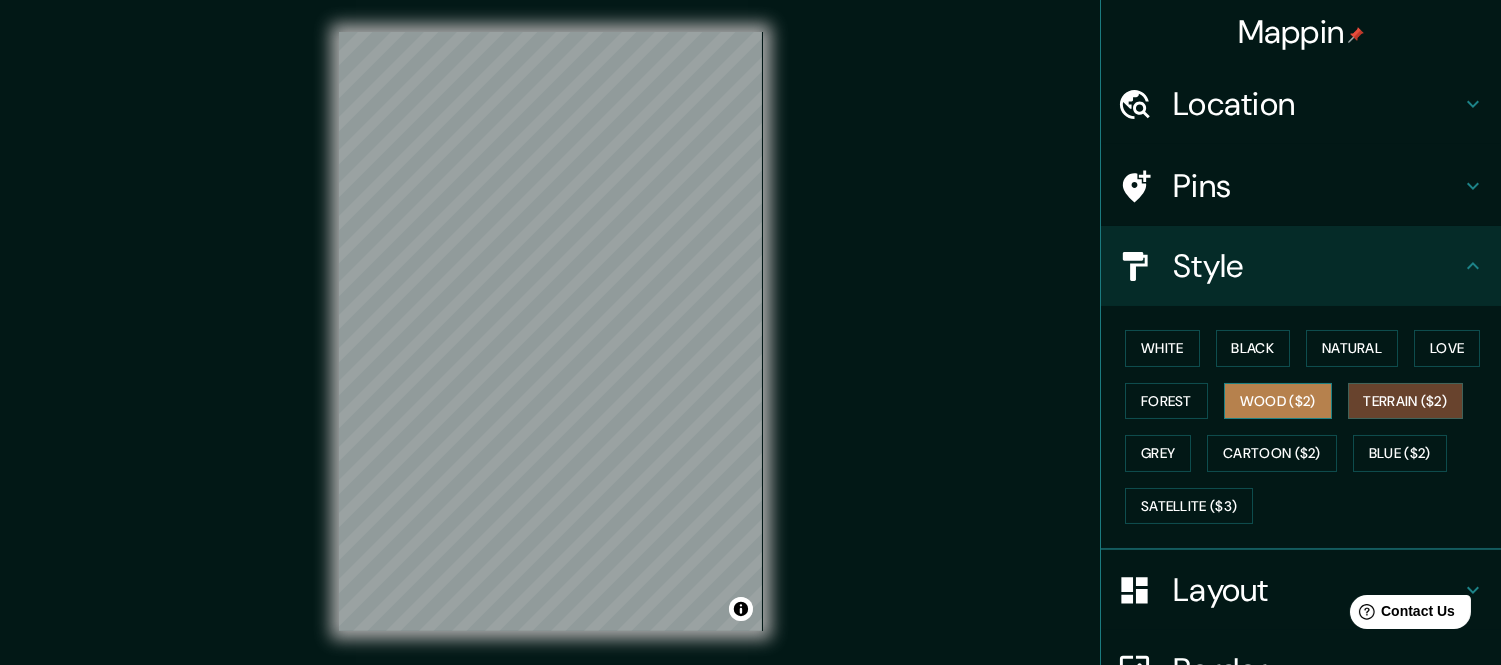 click on "Wood ($2)" at bounding box center (1278, 401) 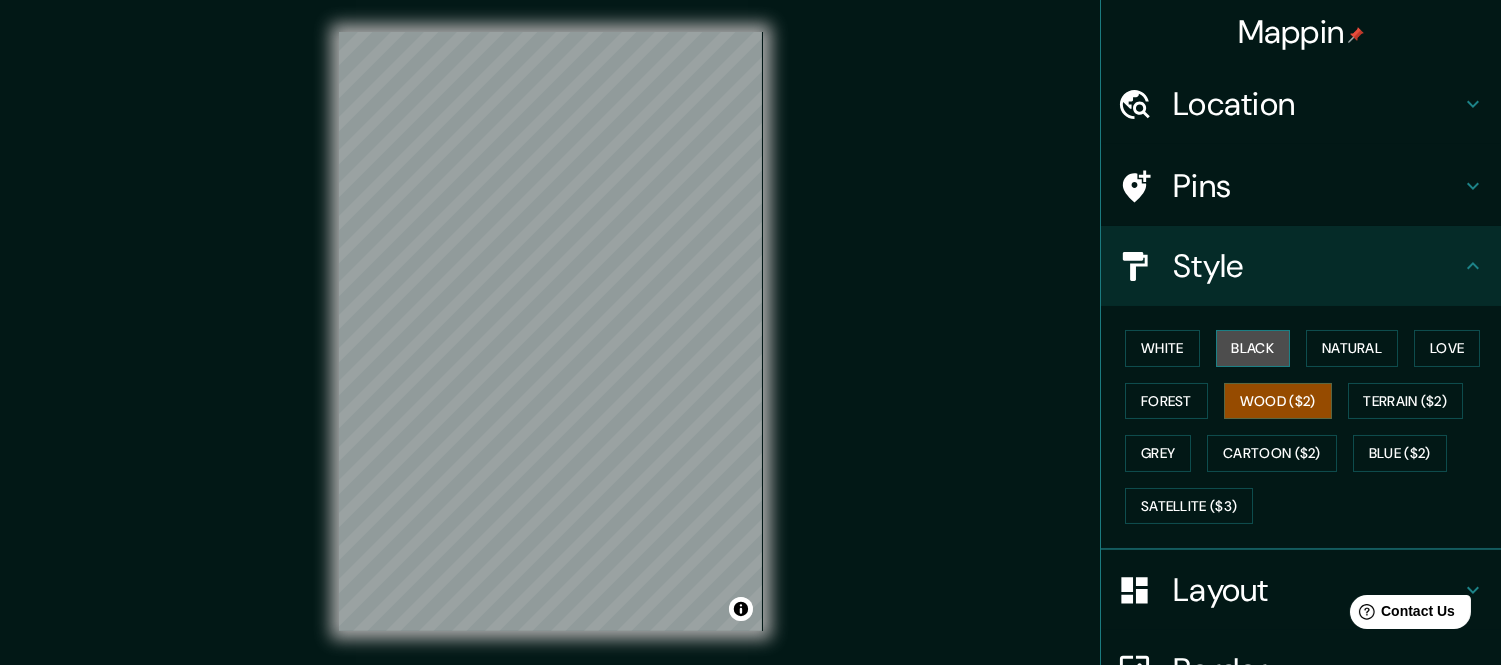 click on "Black" at bounding box center [1253, 348] 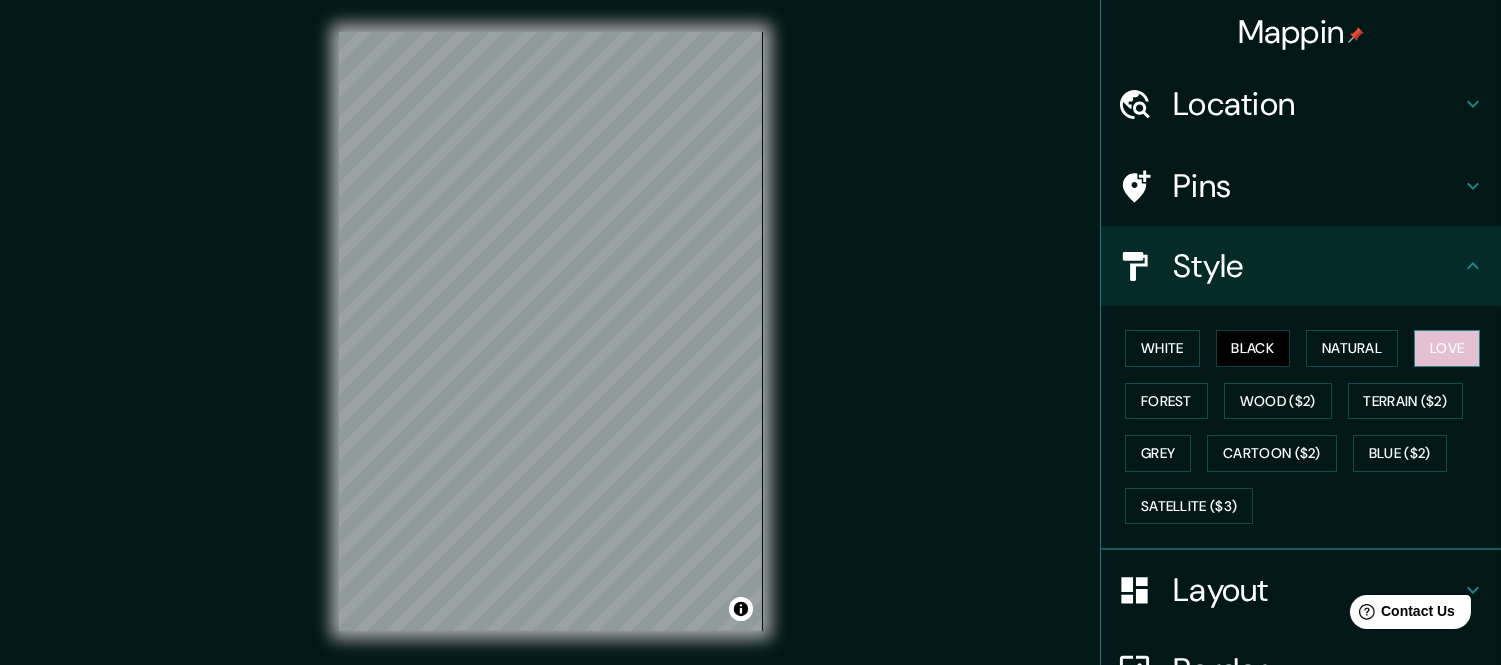 click on "Love" at bounding box center [1447, 348] 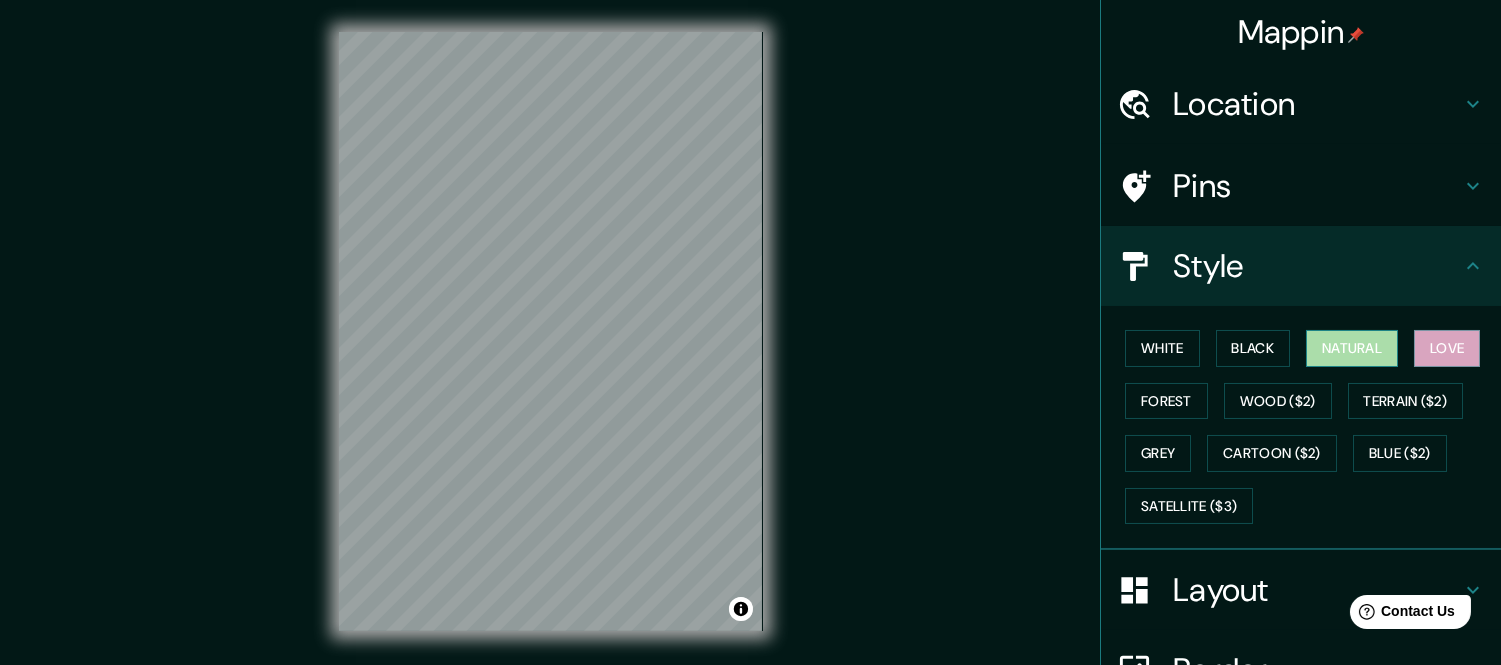 click on "Natural" at bounding box center (1352, 348) 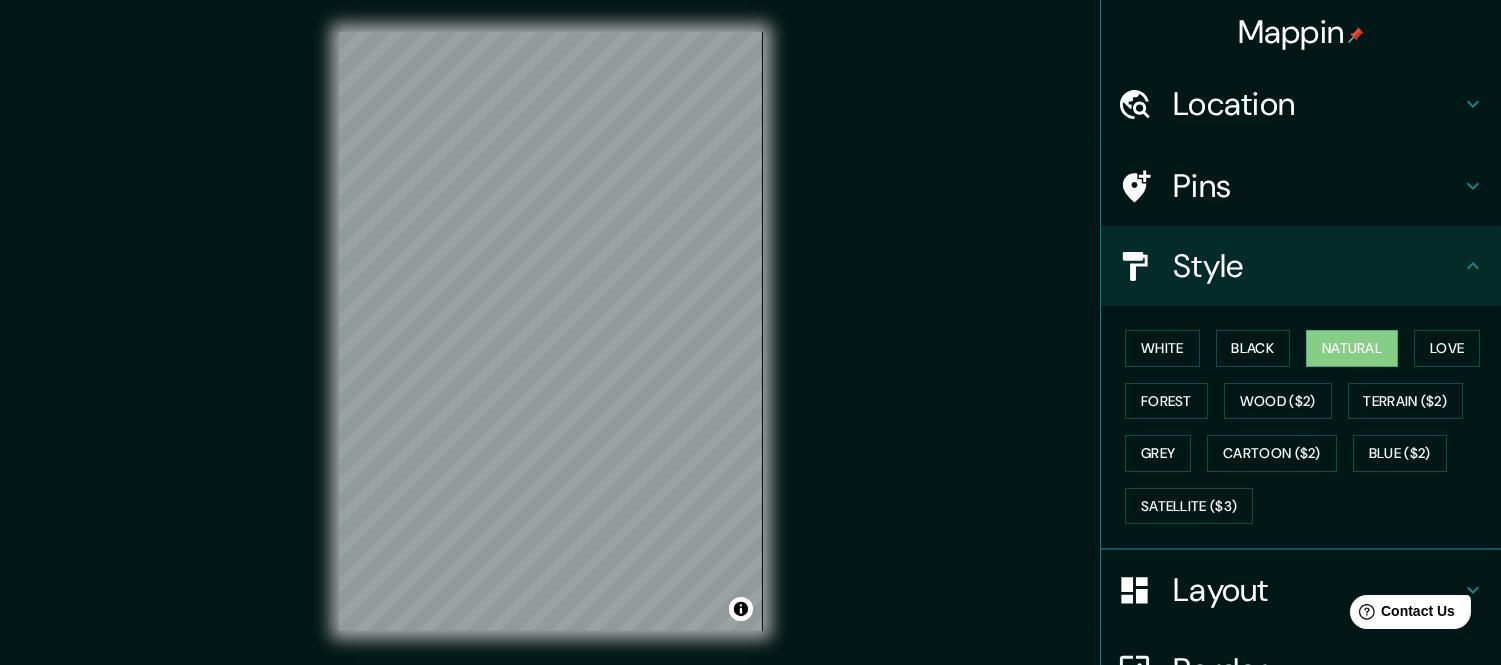 type 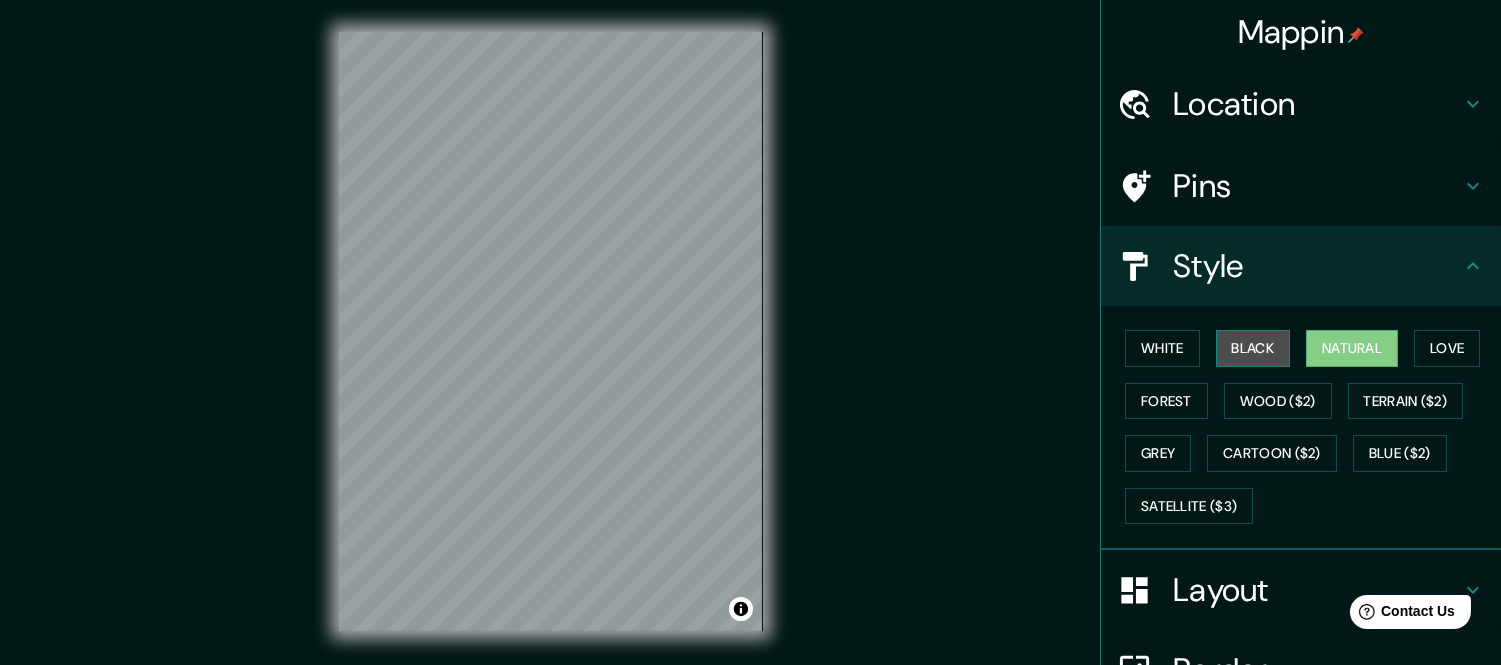 click on "Black" at bounding box center (1253, 348) 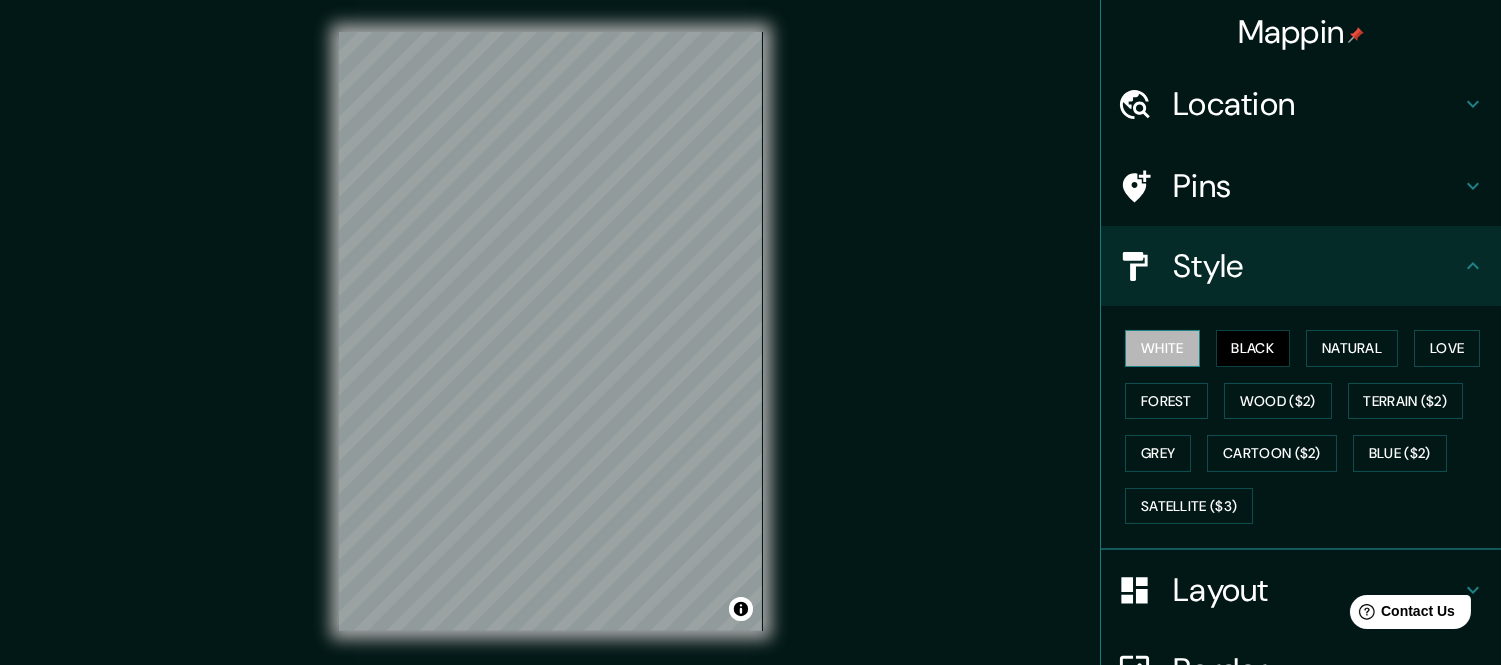 click on "White" at bounding box center [1162, 348] 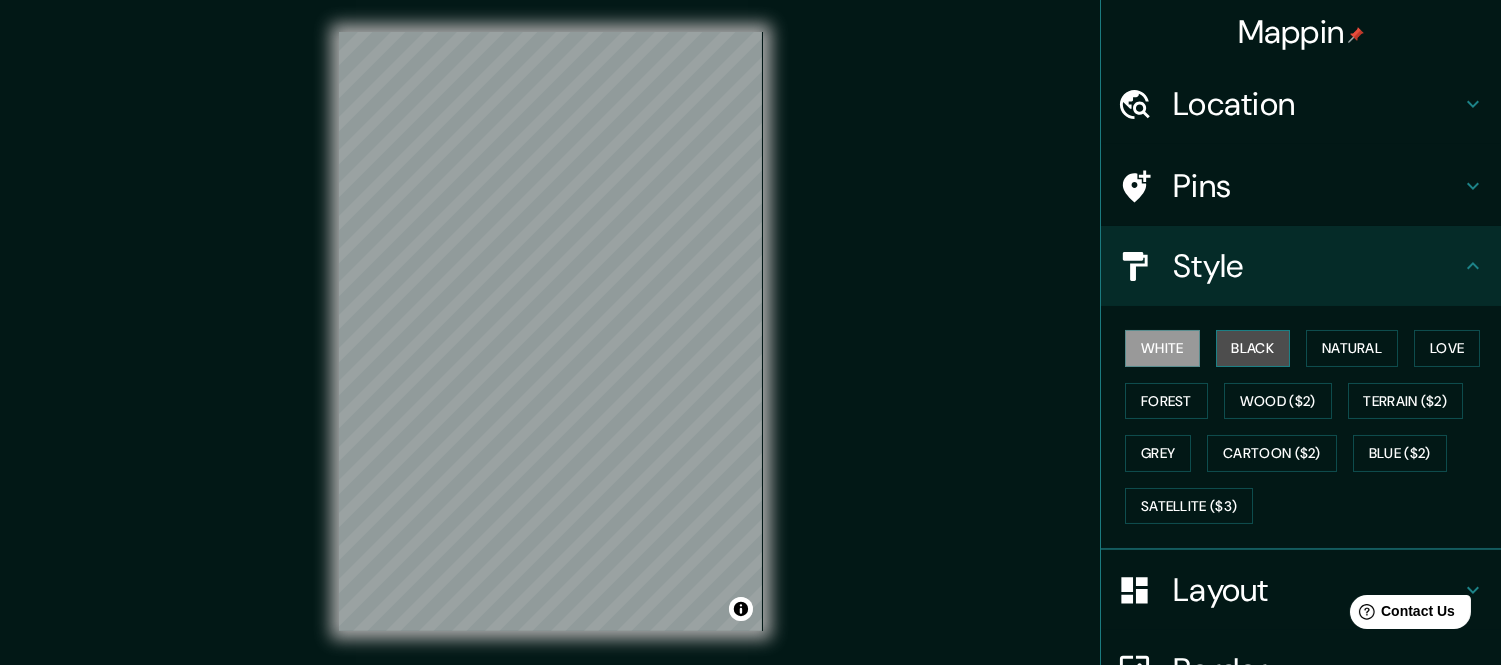 click on "Black" at bounding box center (1253, 348) 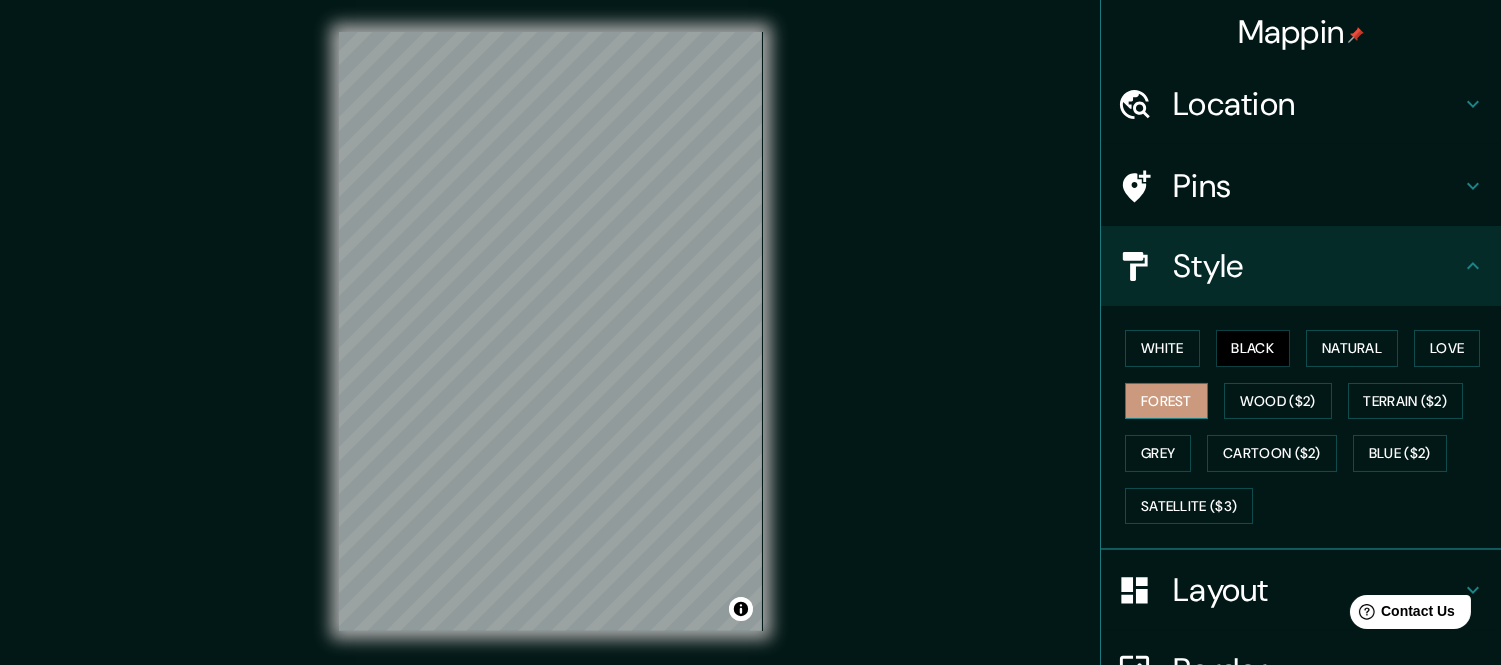 click on "Forest" at bounding box center [1166, 401] 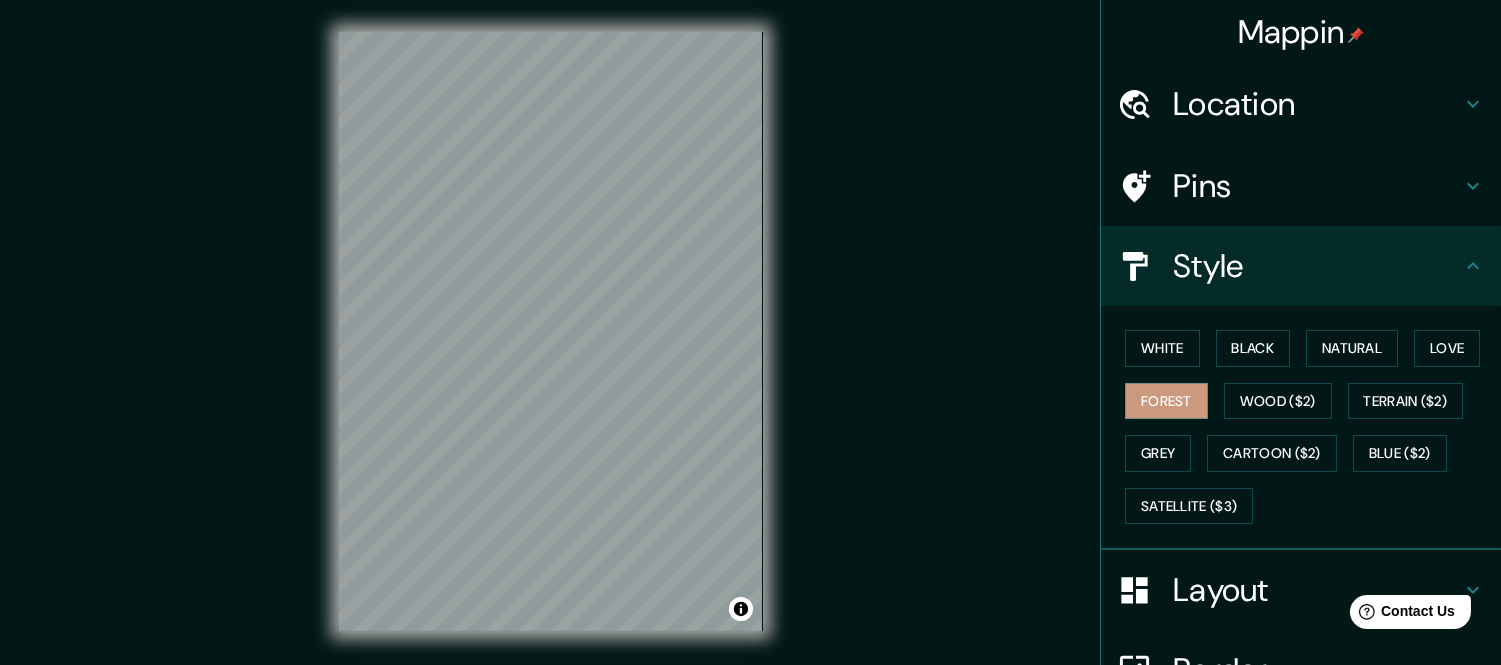 type 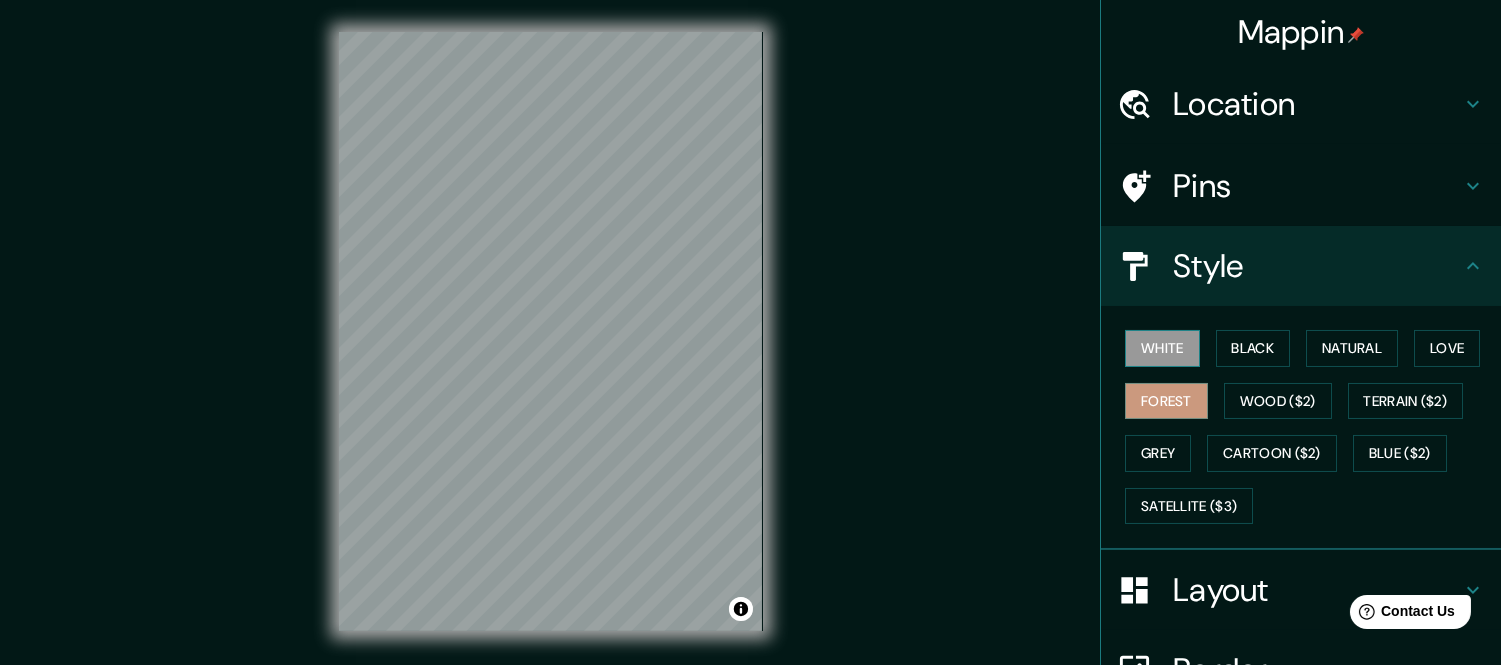 click on "White" at bounding box center (1162, 348) 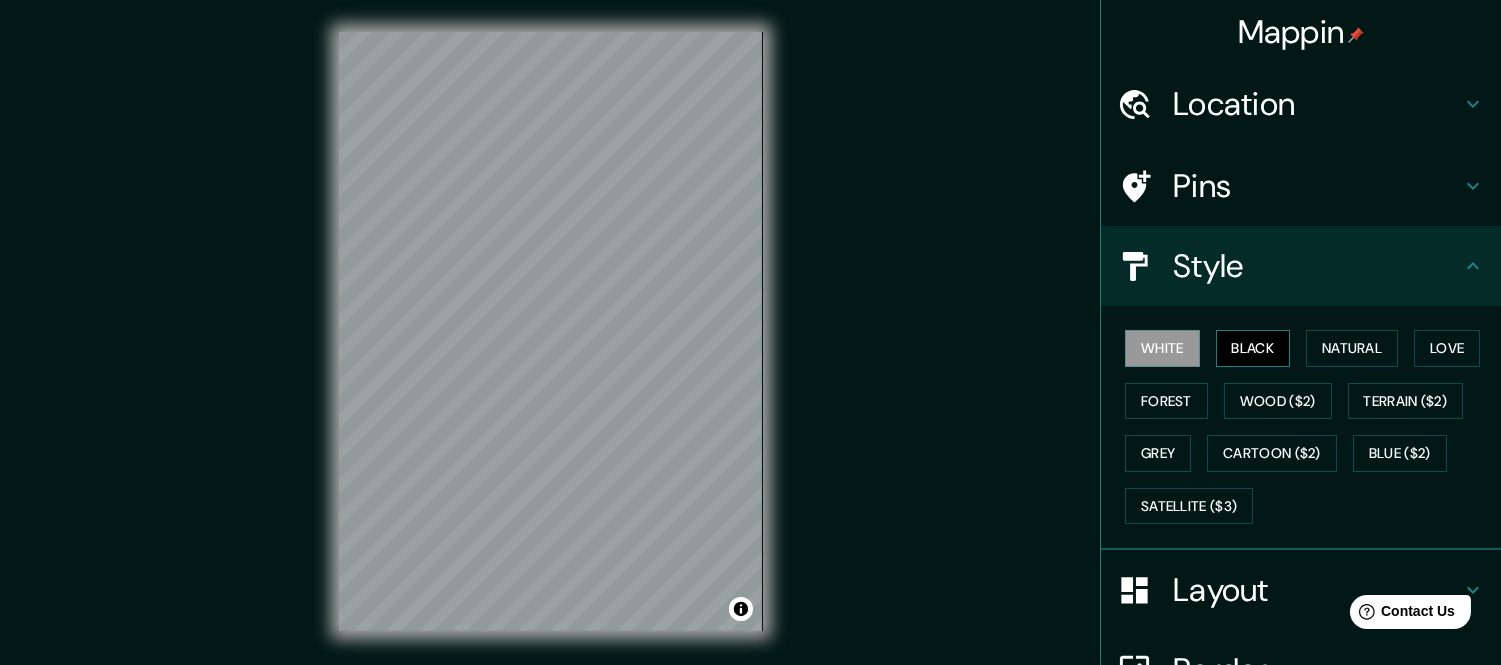 click on "Black" at bounding box center (1253, 348) 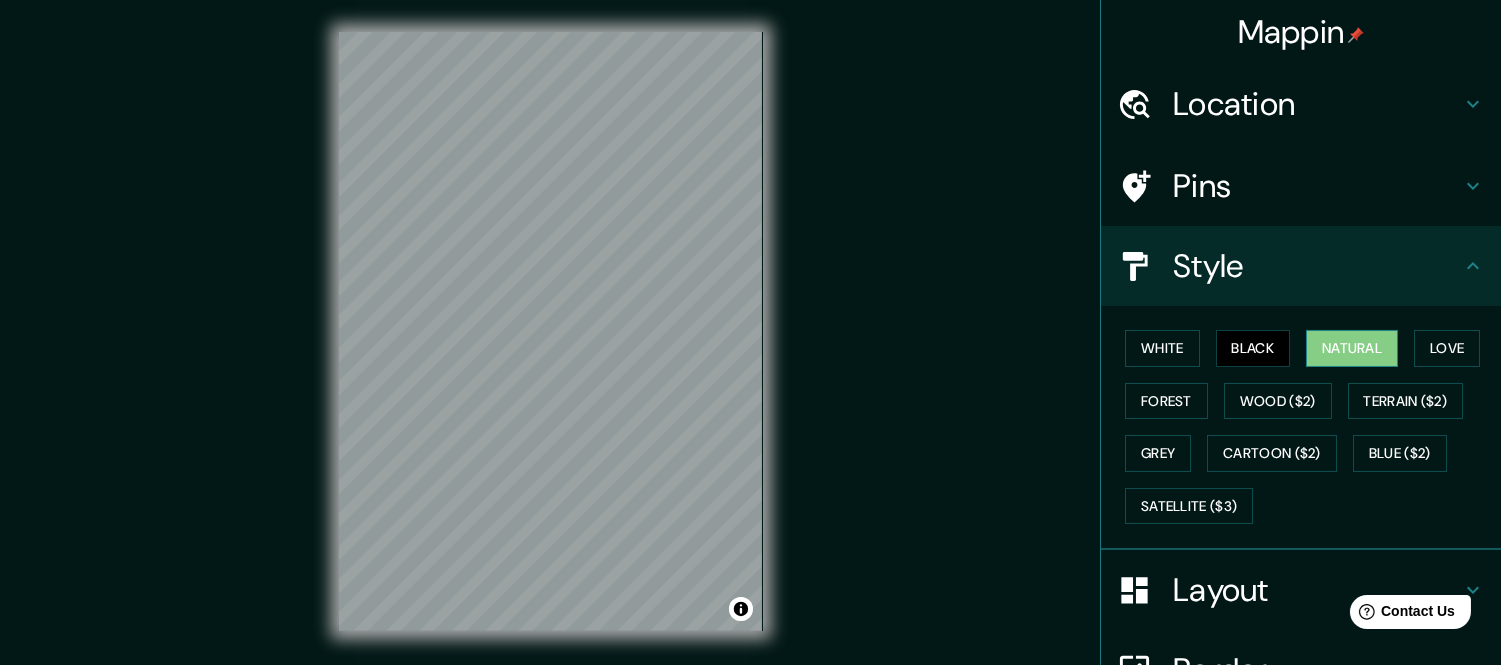 click on "Natural" at bounding box center (1352, 348) 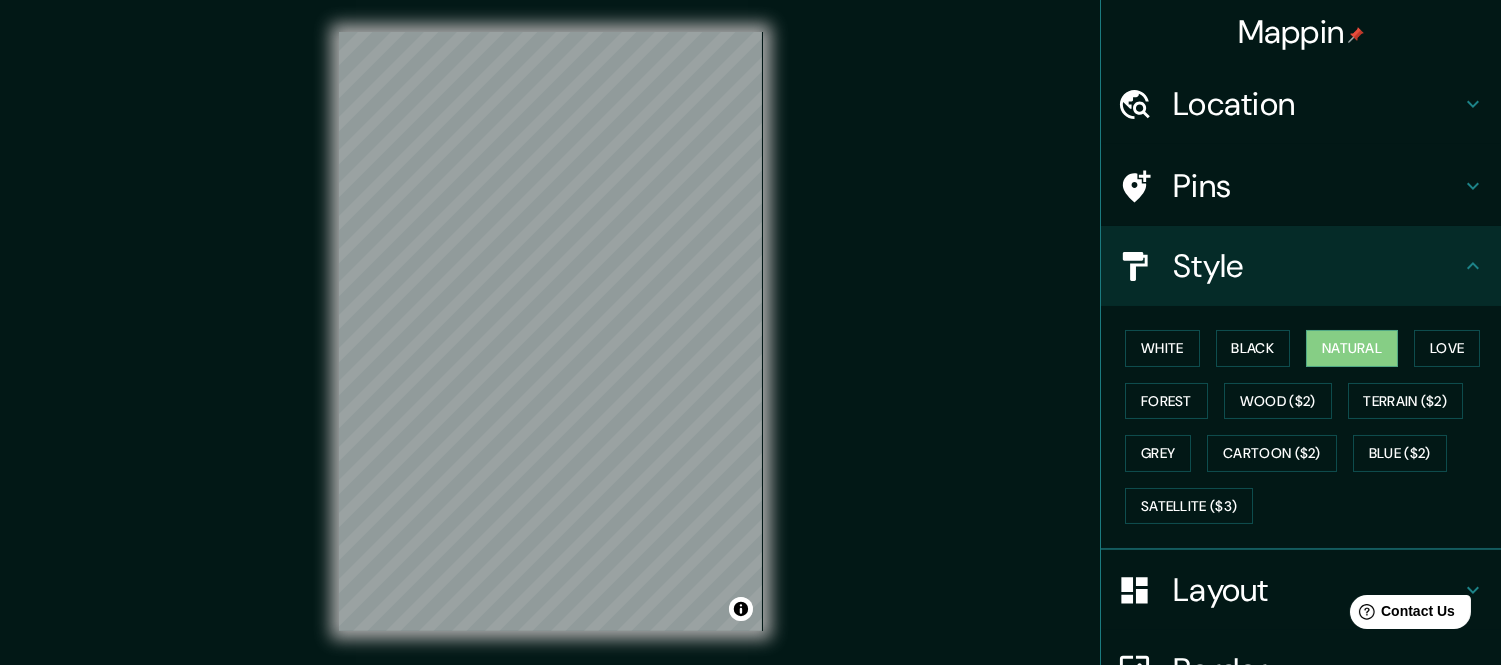 click on "Mappin Location [CITY], [STATE], [COUNTRY] Pins Style Layout Landscape Portrait Square Border Choose a border.  Hint : you can make layers of the frame opaque to create some cool effects. None Simple Transparent Fancy Size A4 single Create your map © Mapbox   © OpenStreetMap   Improve this map Any problems, suggestions, or concerns please email    help@example.com . . ." at bounding box center [750, 347] 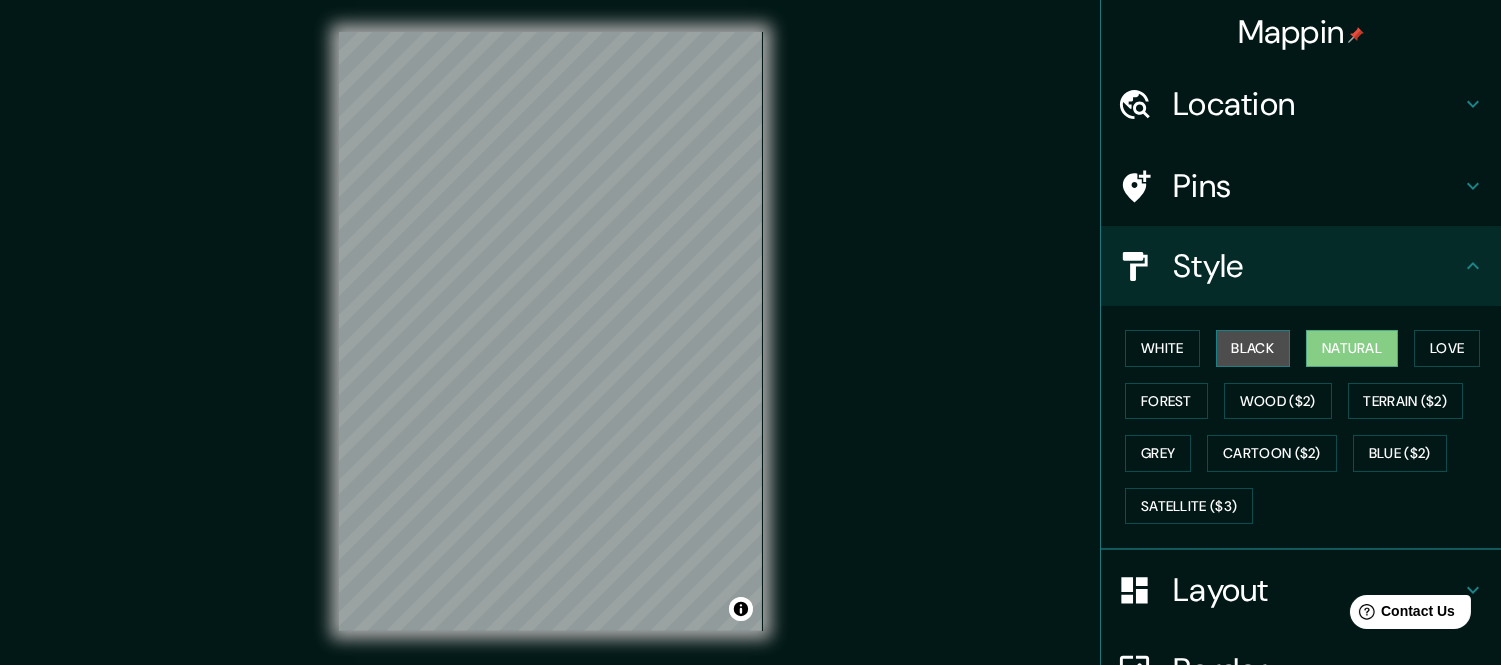click on "Black" at bounding box center [1253, 348] 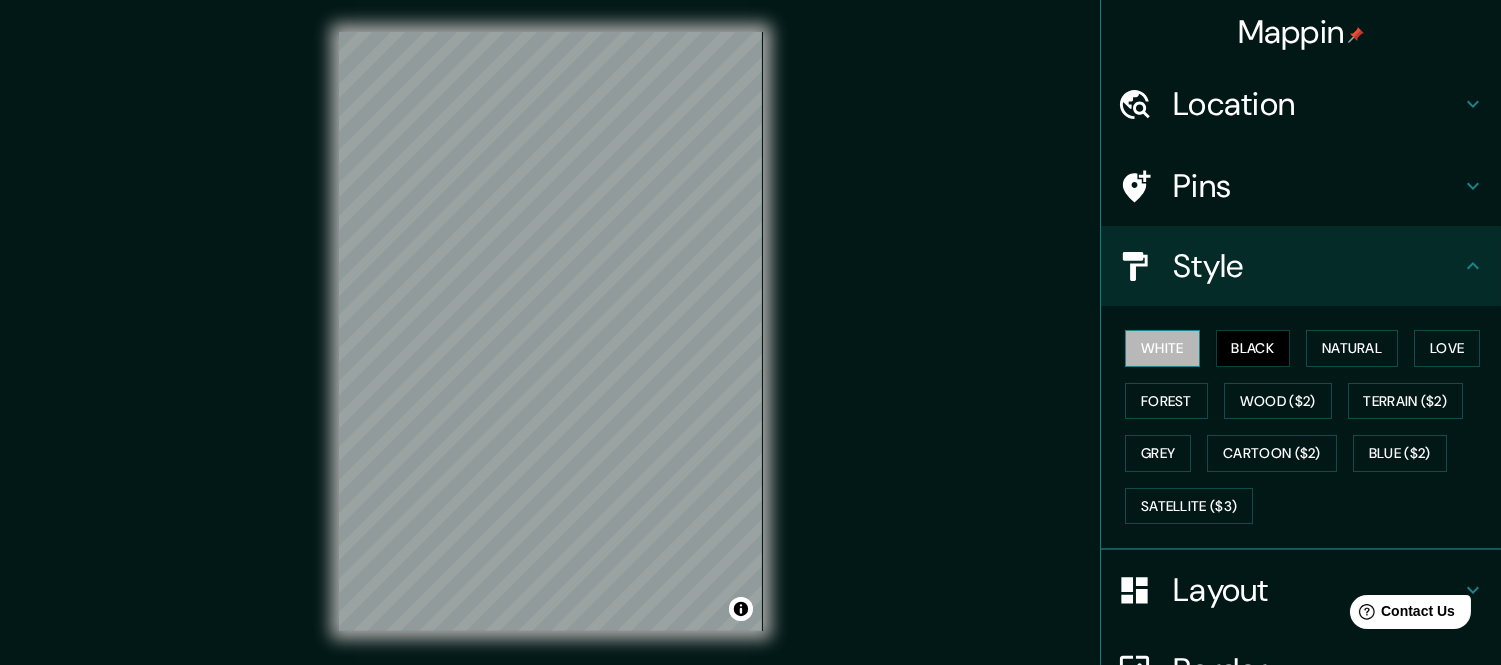 click on "White" at bounding box center (1162, 348) 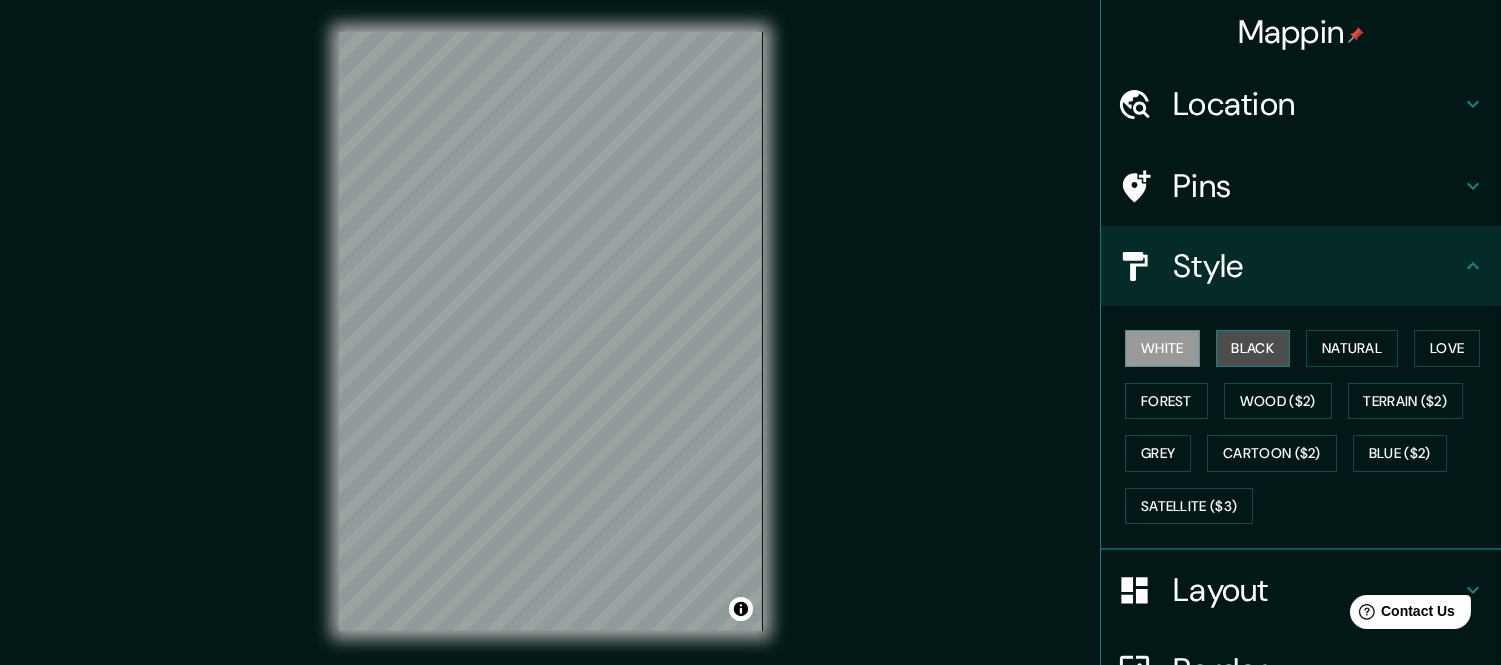 click on "Black" at bounding box center (1253, 348) 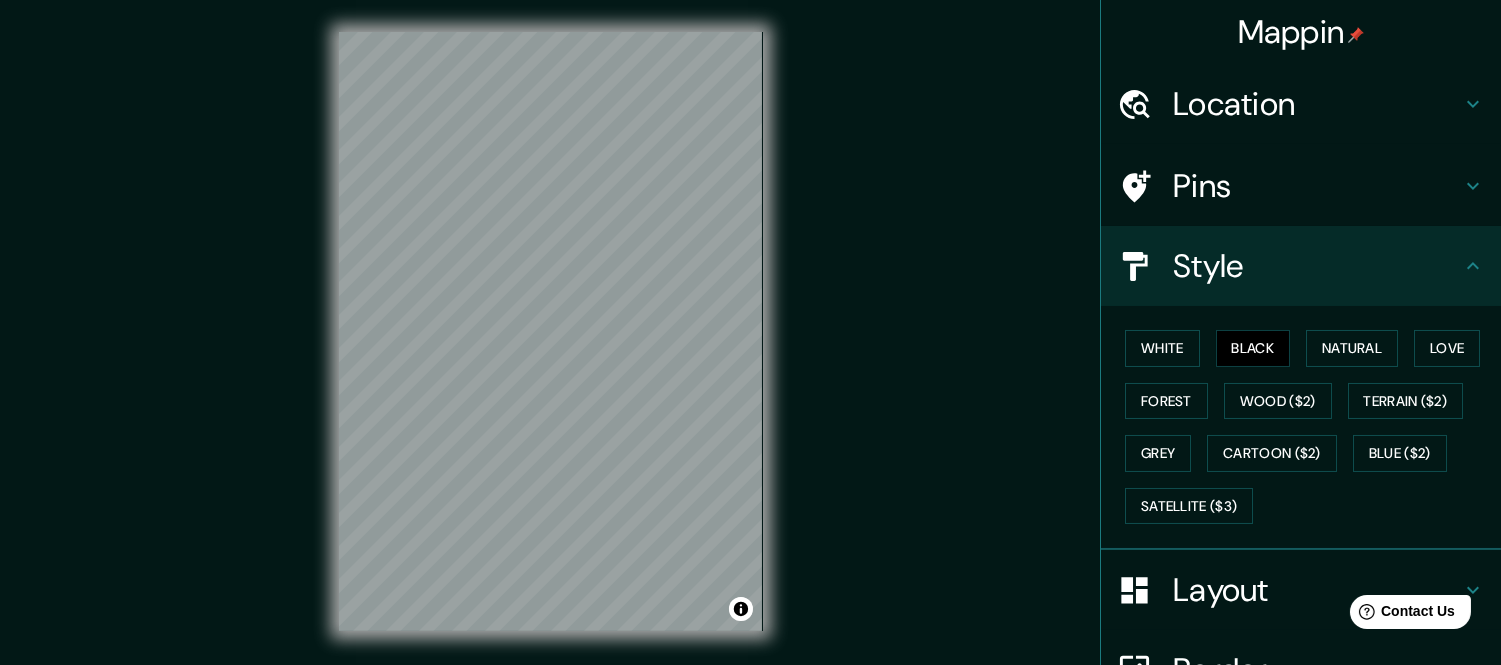 click on "White Black Natural Love Forest Wood ($2) Terrain ($2) Grey Cartoon ($2) Blue ($2) Satellite ($3)" at bounding box center [1309, 427] 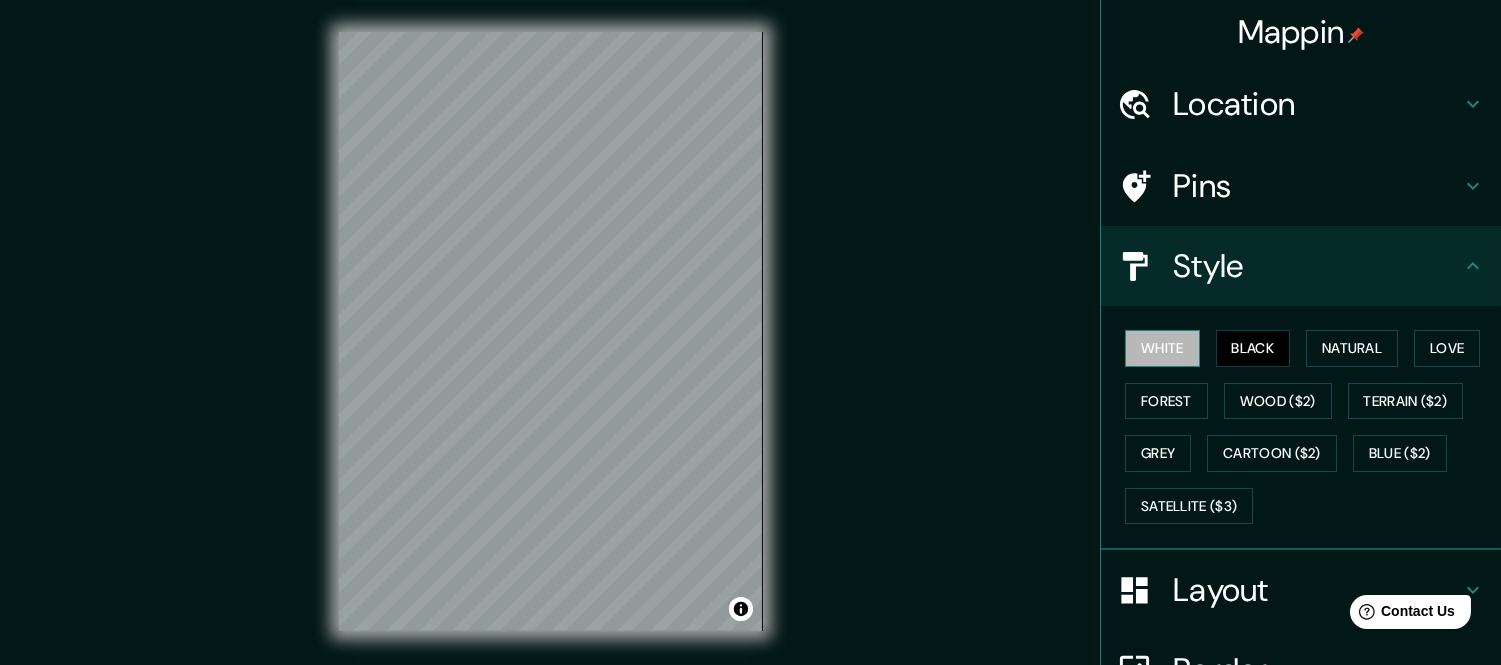 click on "White" at bounding box center [1162, 348] 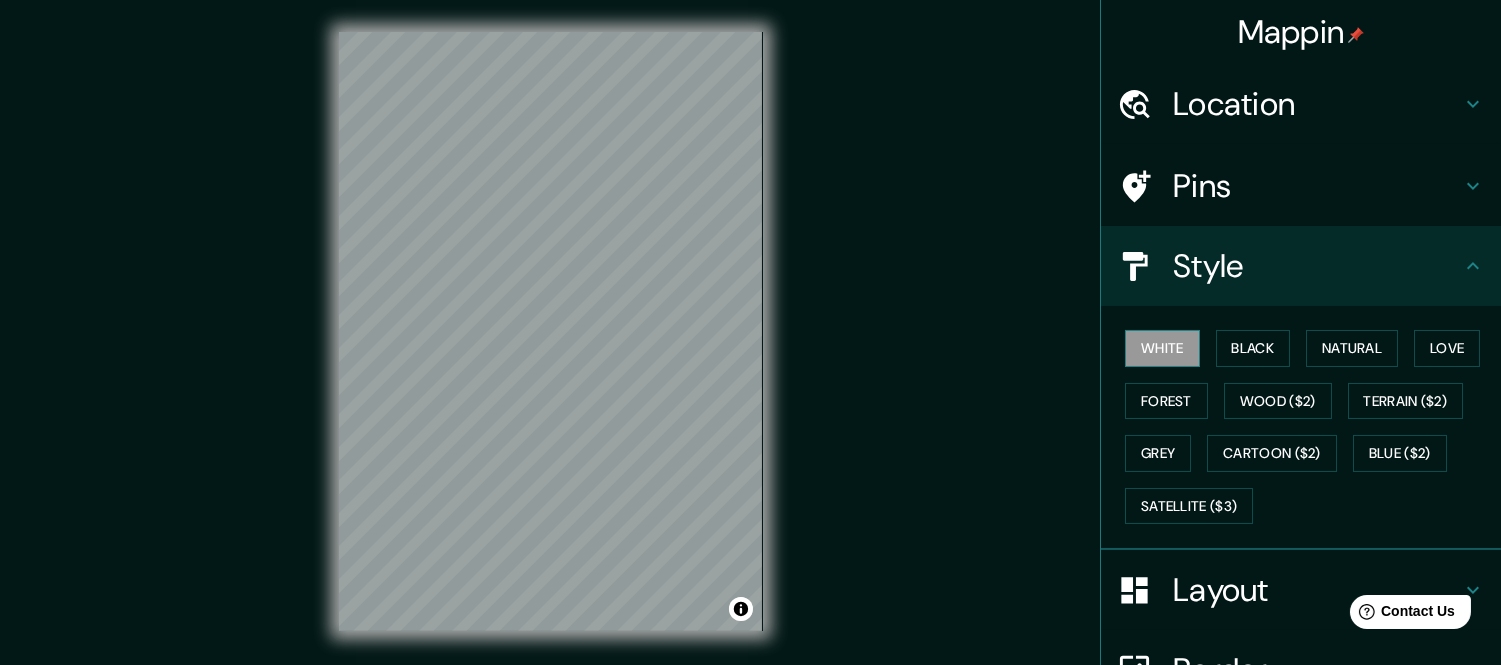 click on "White" at bounding box center (1162, 348) 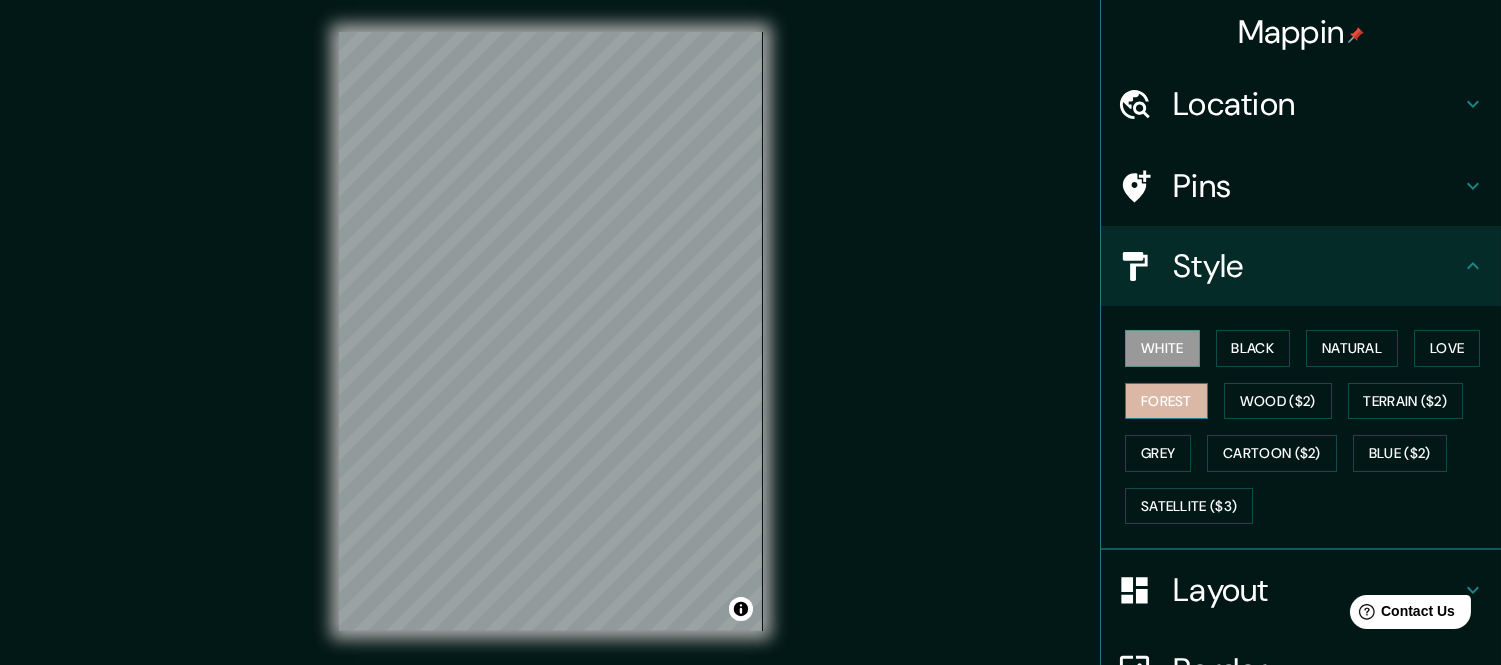 click on "Forest" at bounding box center [1166, 401] 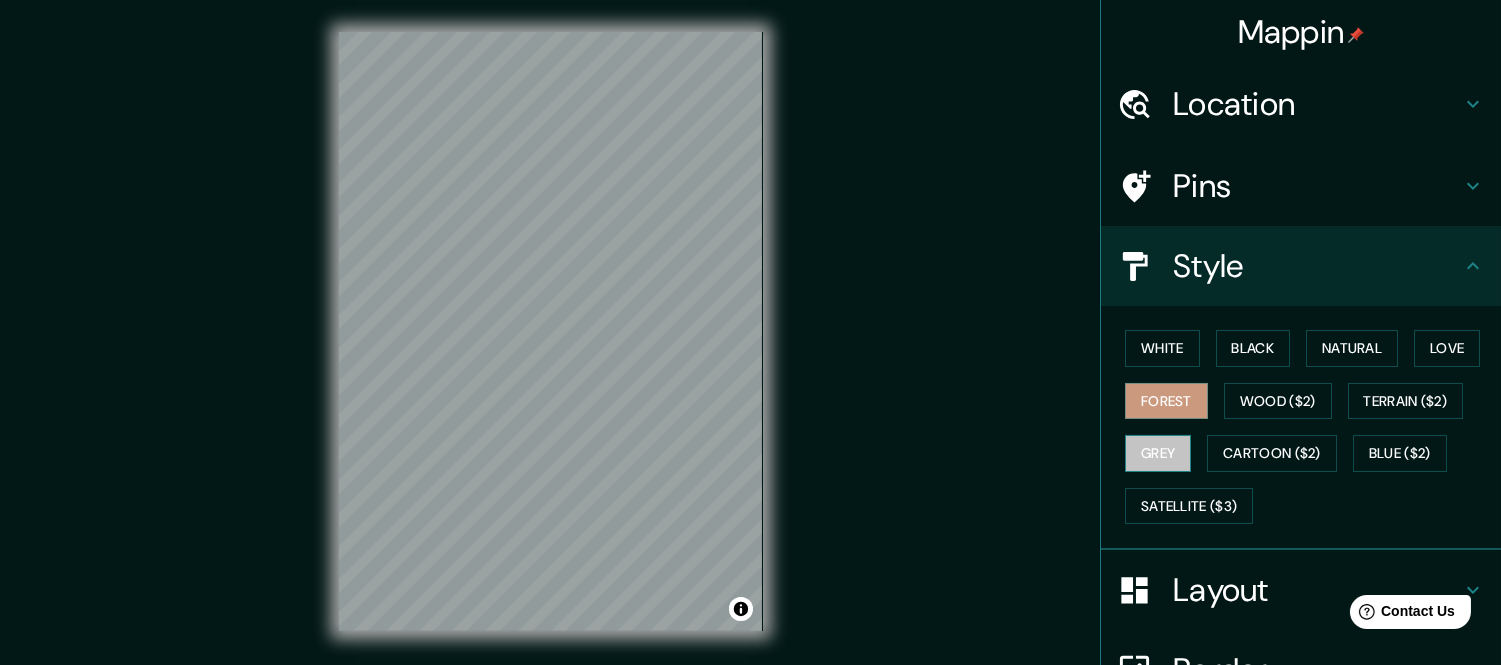 click on "Grey" at bounding box center [1158, 453] 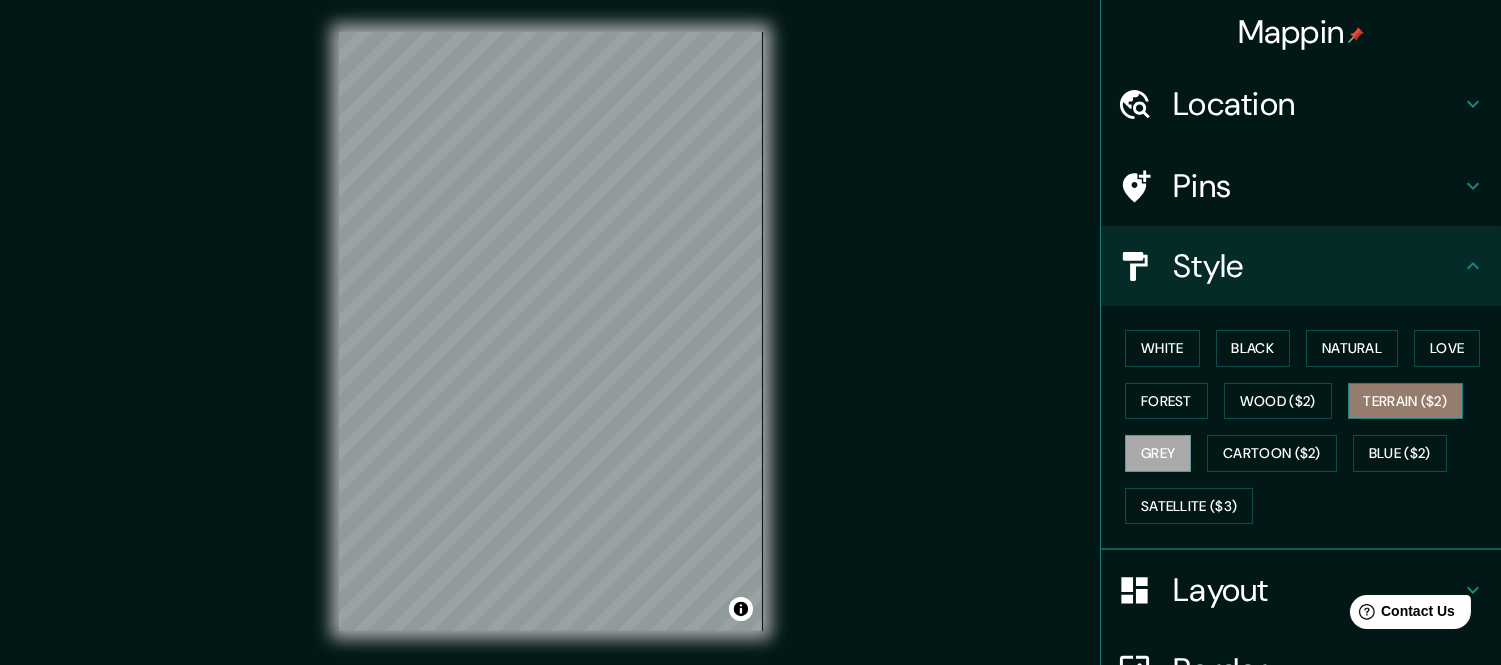 click on "Terrain ($2)" at bounding box center (1406, 401) 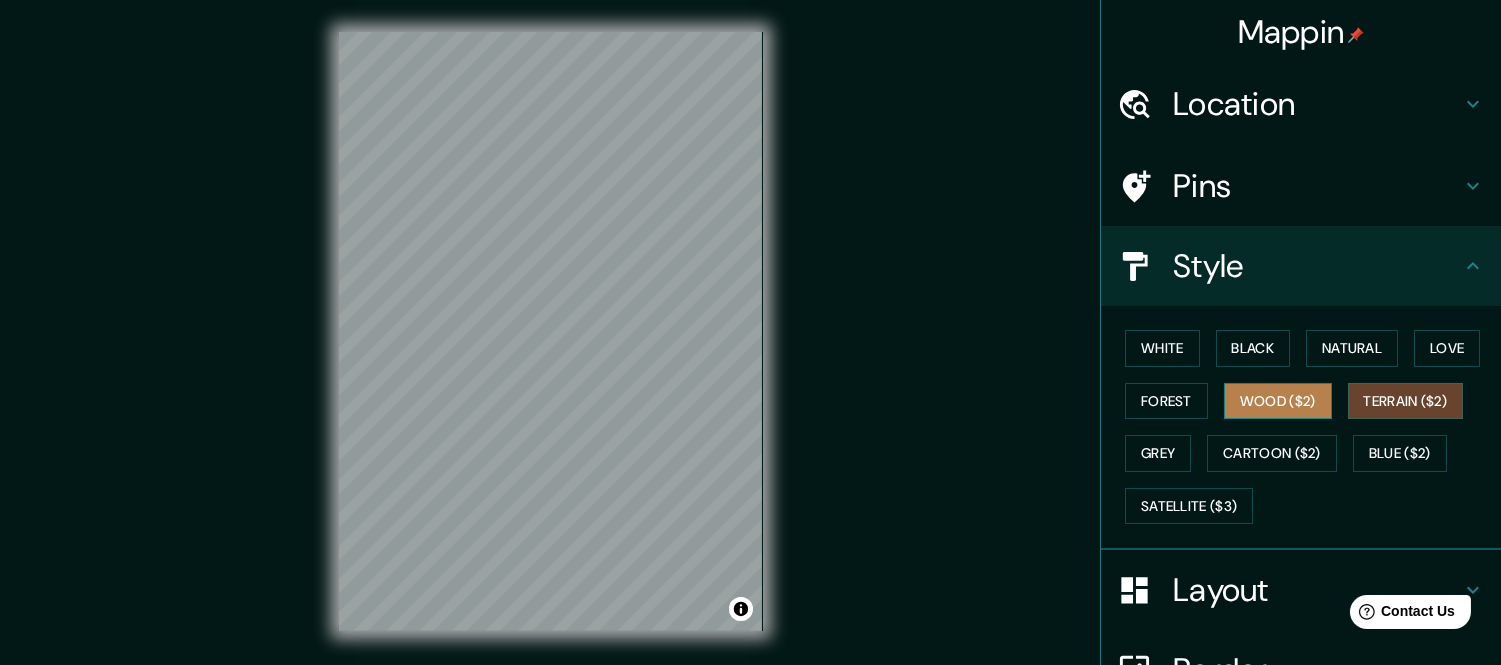 click on "Wood ($2)" at bounding box center (1278, 401) 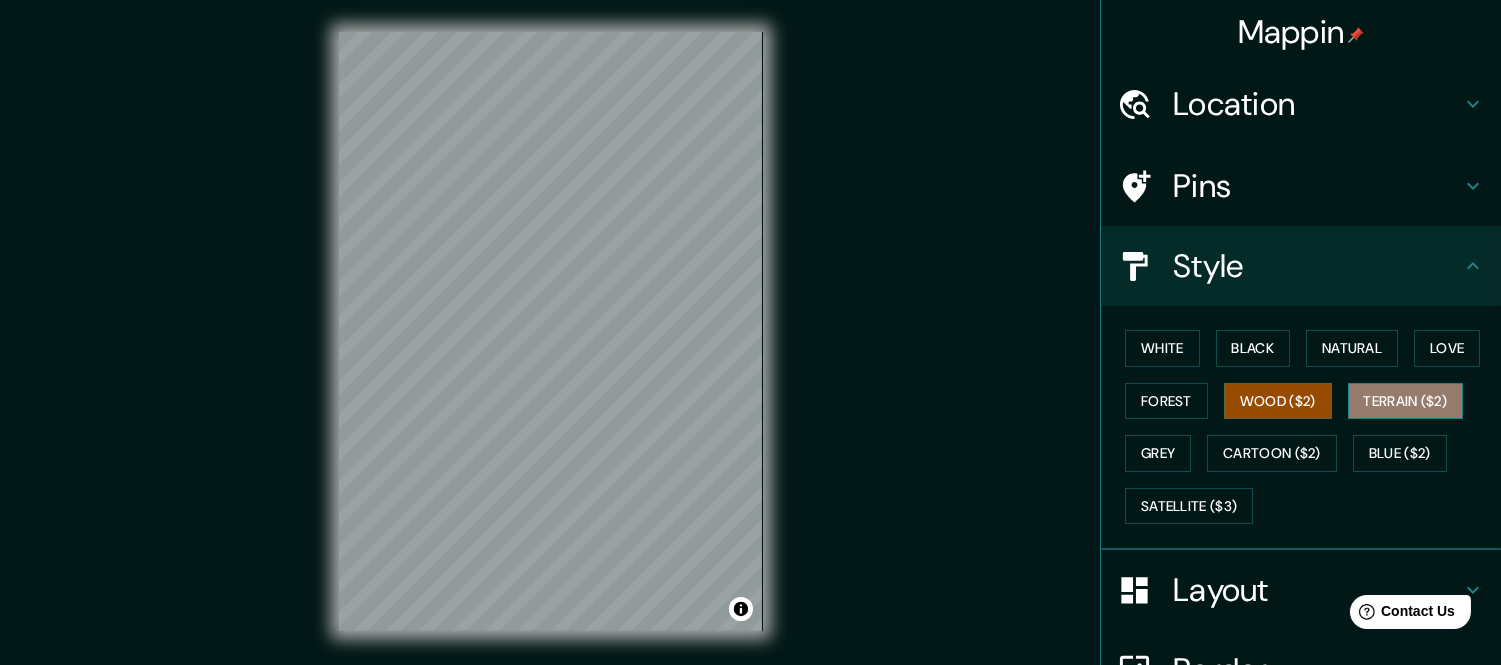 click on "Terrain ($2)" at bounding box center [1406, 401] 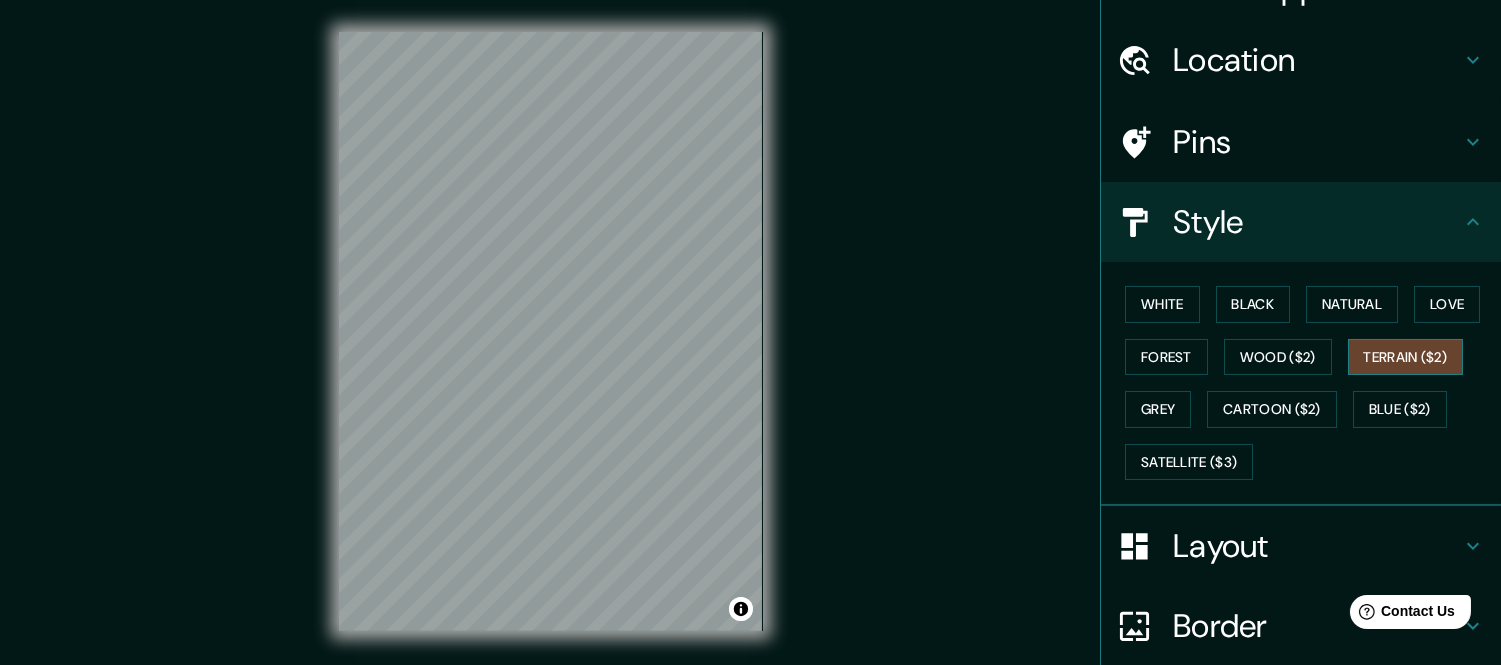 scroll, scrollTop: 58, scrollLeft: 0, axis: vertical 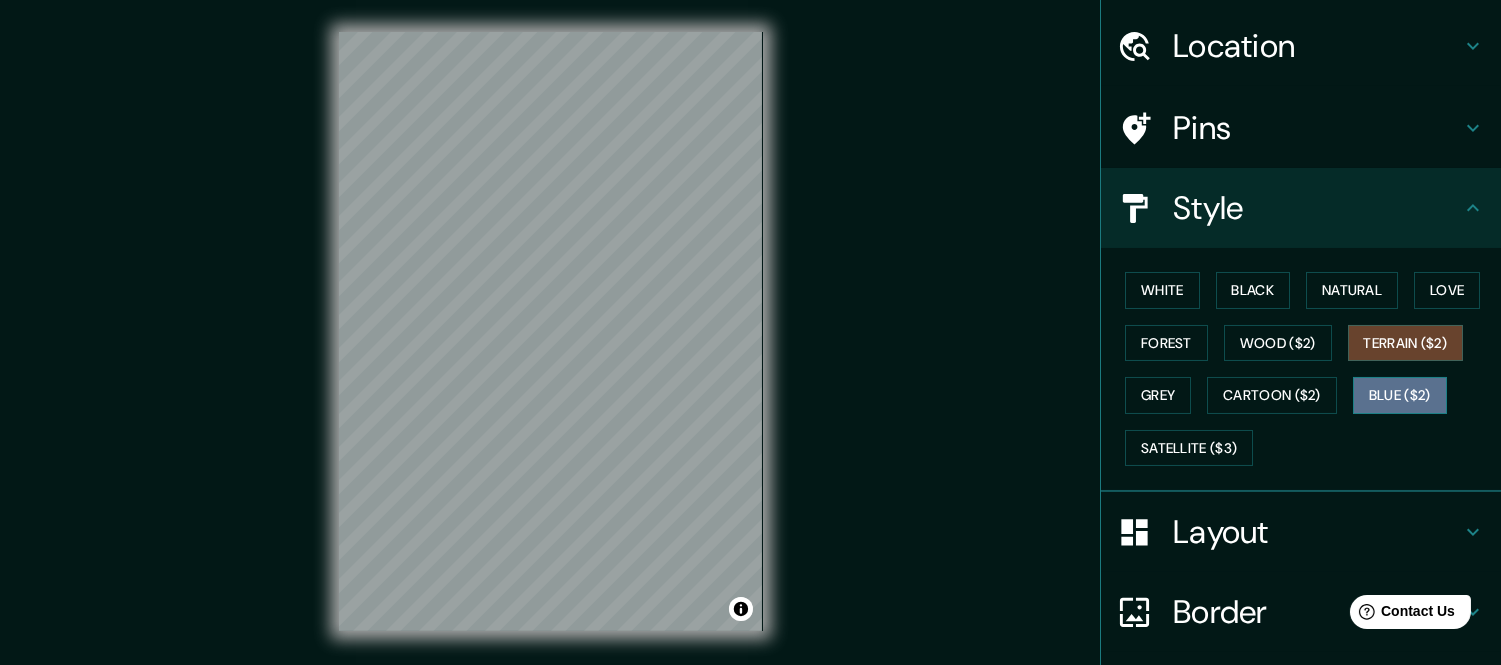 click on "Blue ($2)" at bounding box center [1400, 395] 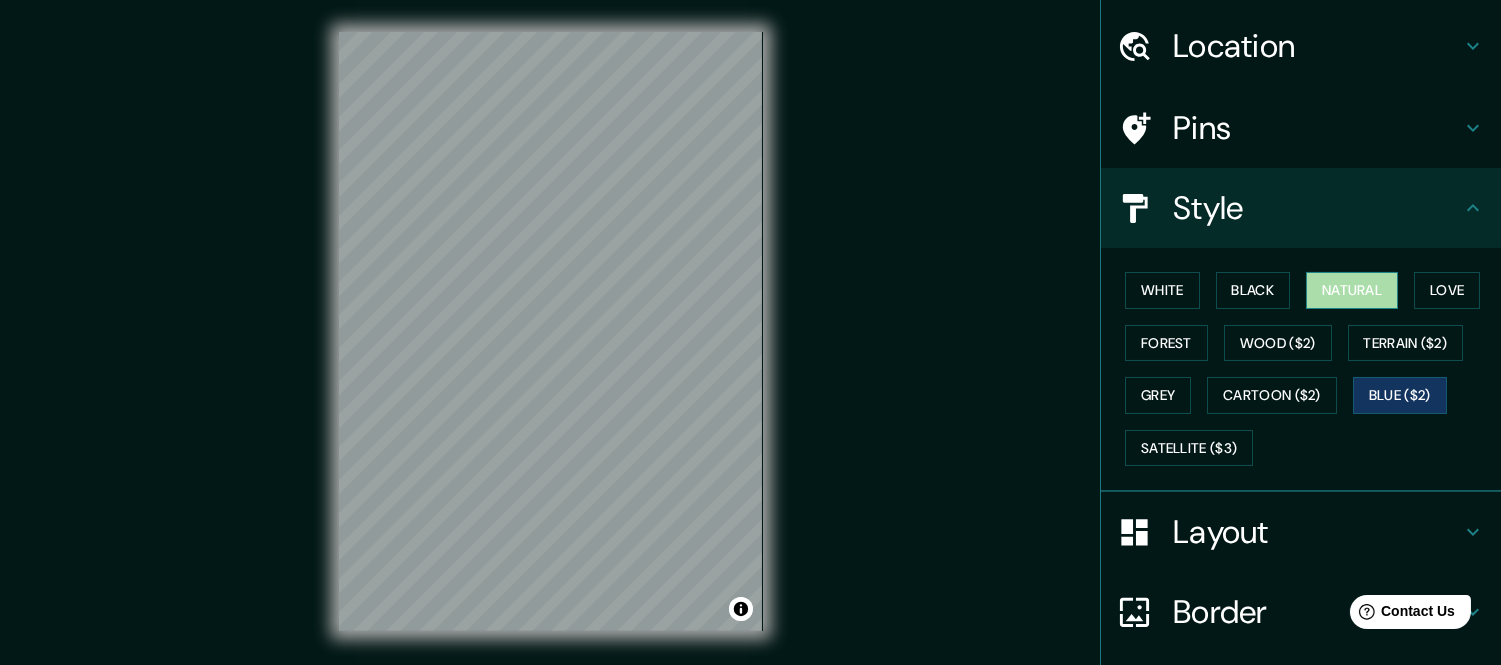 click on "Natural" at bounding box center [1352, 290] 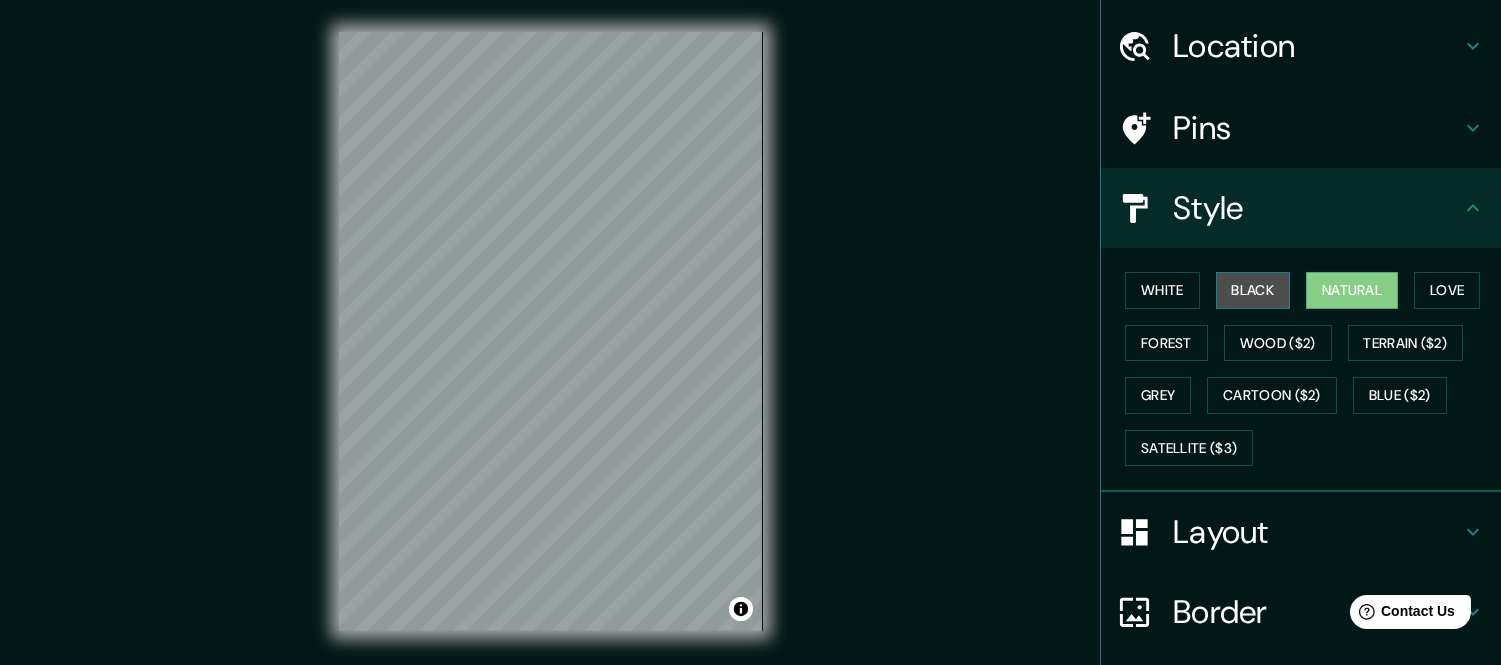 click on "Black" at bounding box center [1253, 290] 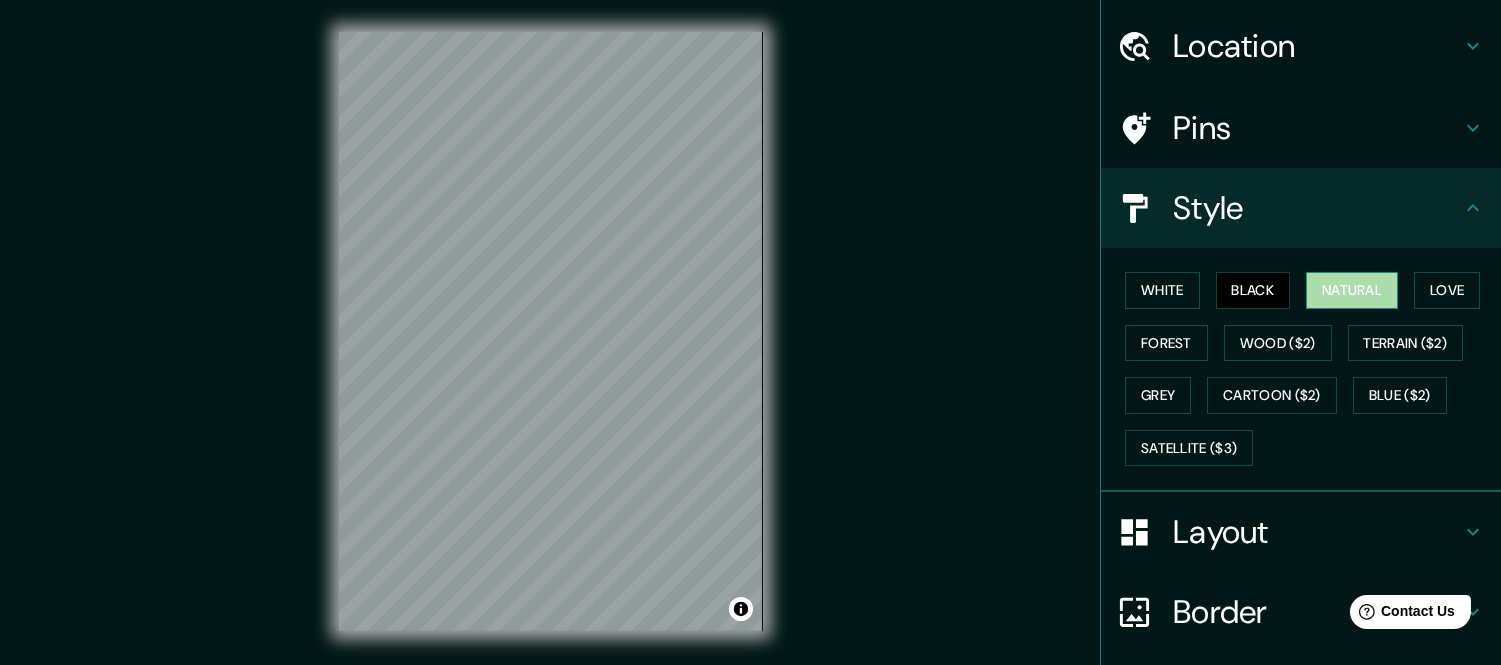 click on "Natural" at bounding box center (1352, 290) 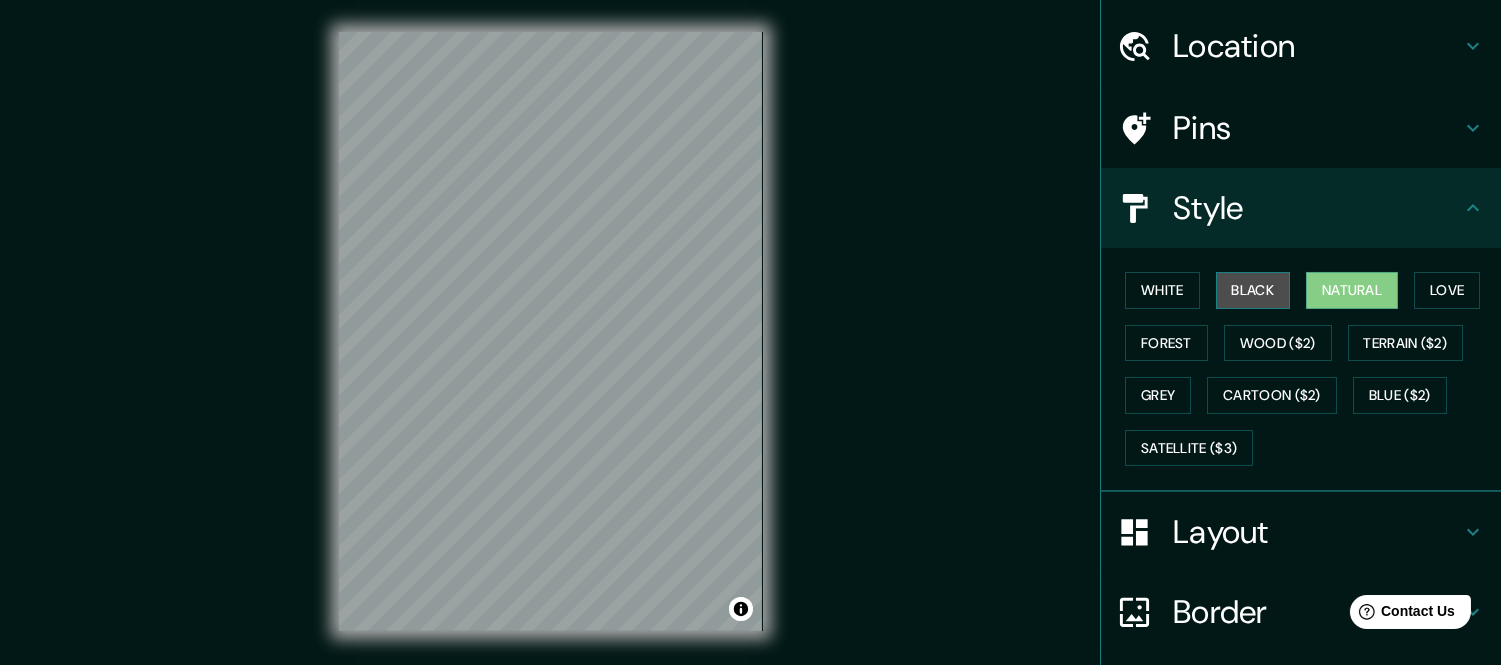 click on "Black" at bounding box center [1253, 290] 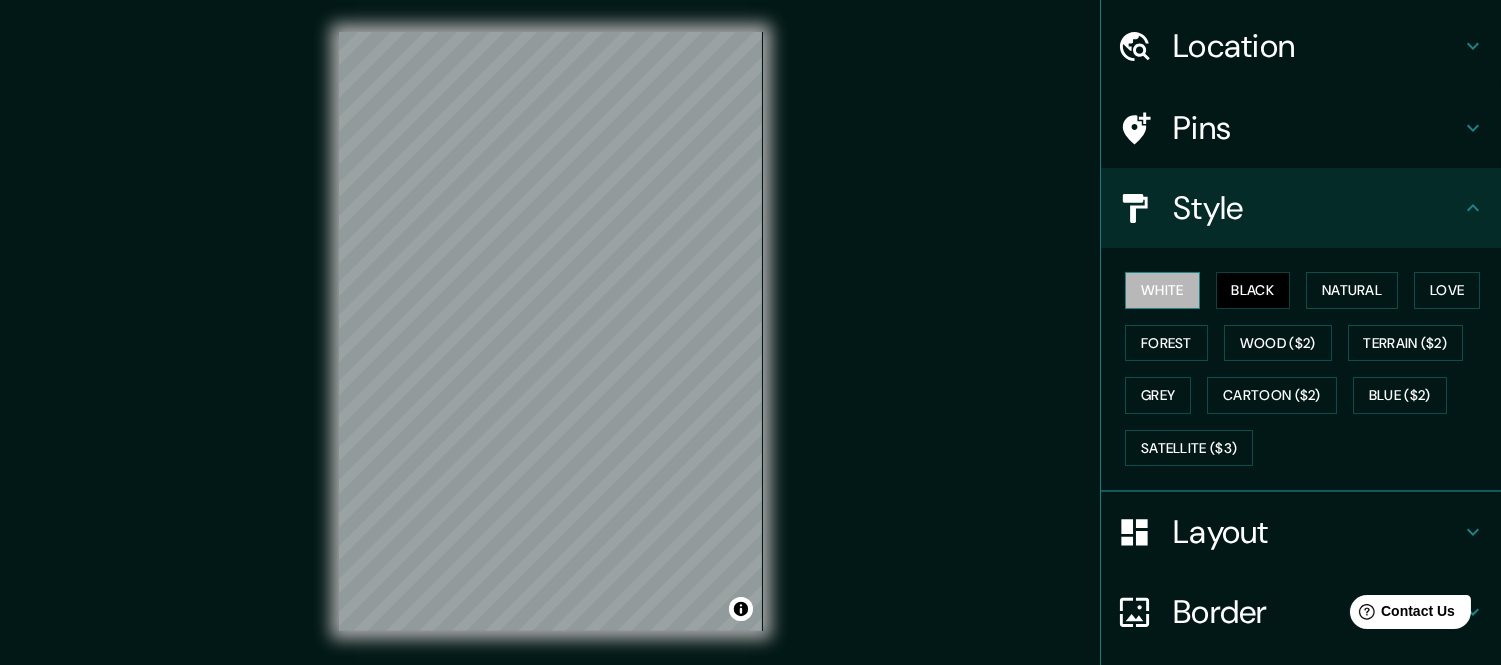 click on "White" at bounding box center [1162, 290] 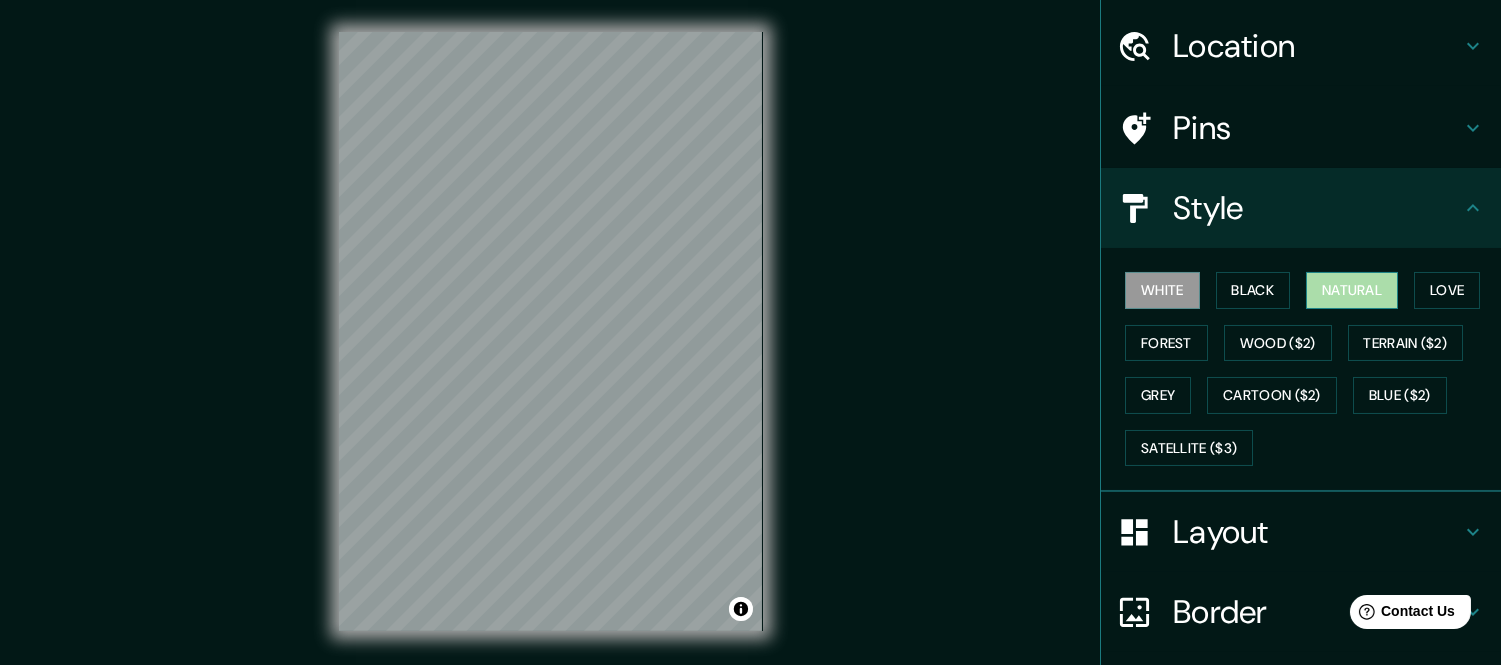 click on "Natural" at bounding box center (1352, 290) 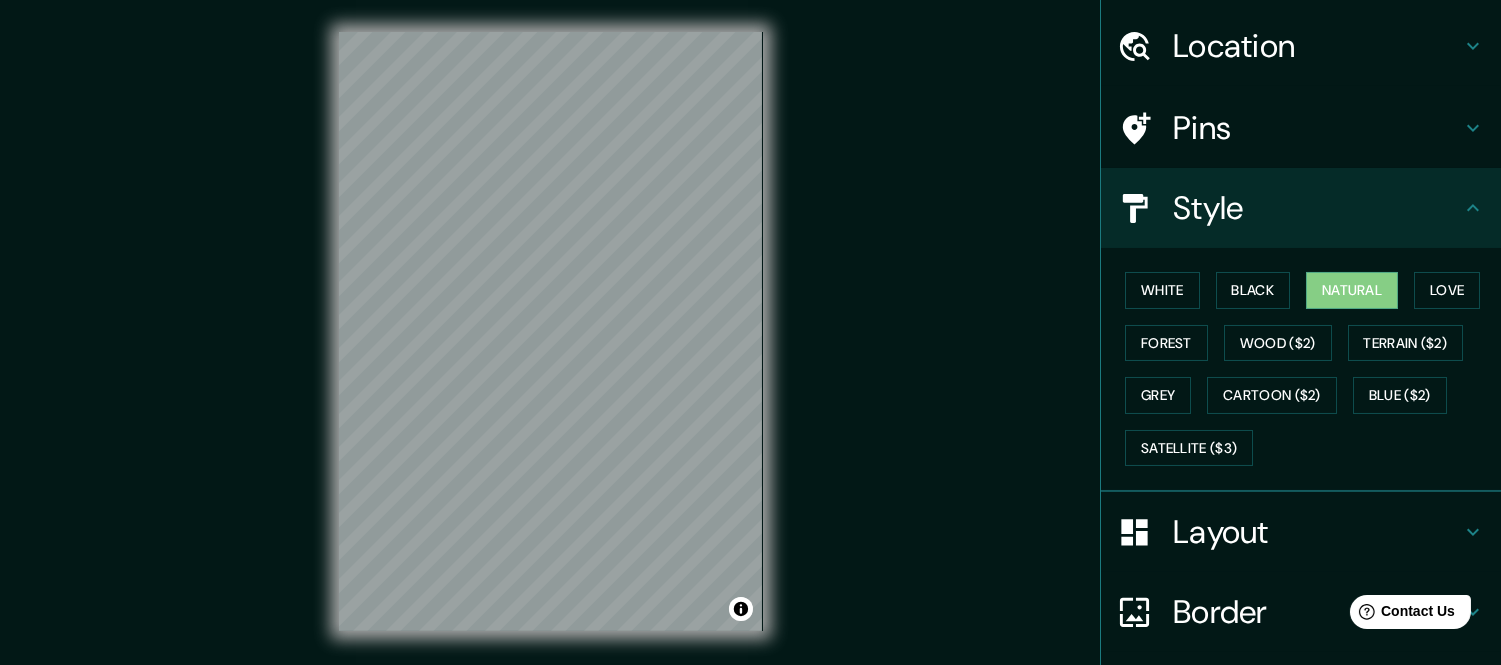 click on "Mappin Location [CITY], [STATE], [COUNTRY] Pins Style Layout Landscape Portrait Square Border Choose a border.  Hint : you can make layers of the frame opaque to create some cool effects. None Simple Transparent Fancy Size A4 single Create your map © Mapbox   © OpenStreetMap   Improve this map Any problems, suggestions, or concerns please email    help@example.com . . ." at bounding box center [750, 347] 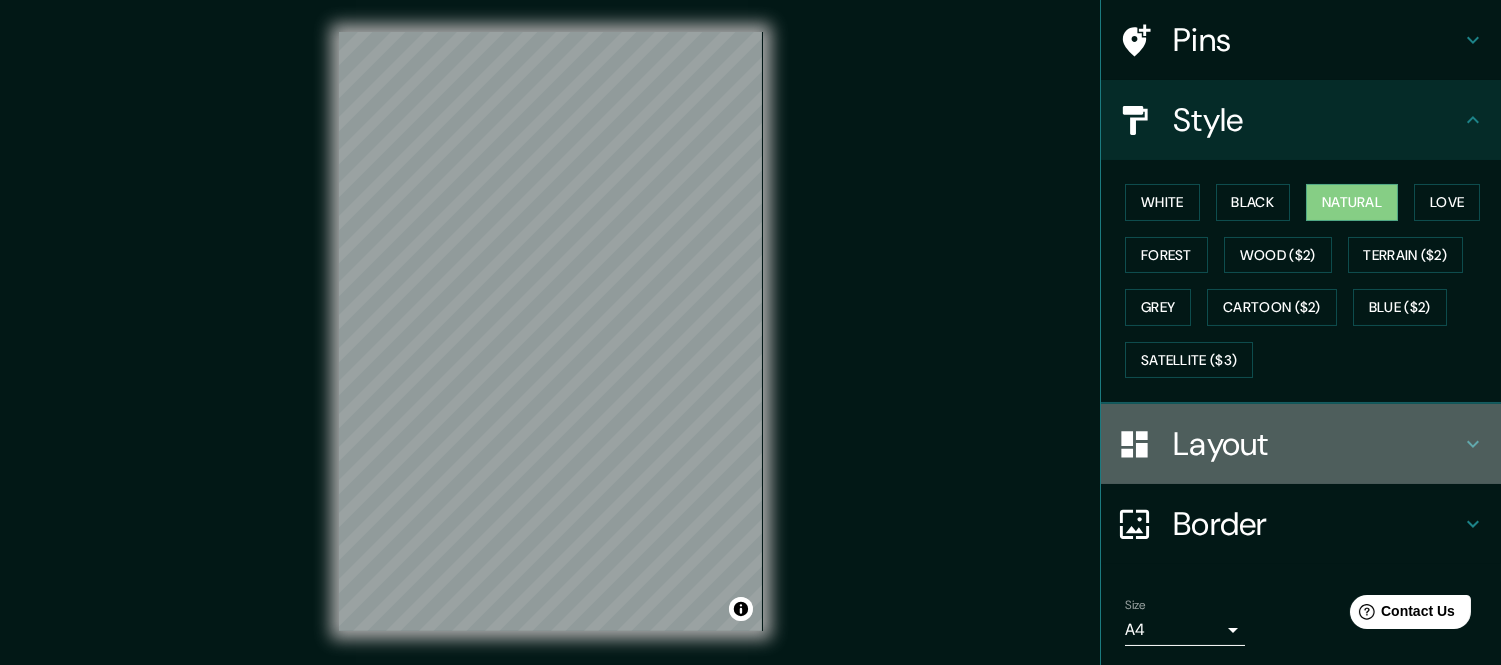 click on "Layout" at bounding box center (1301, 444) 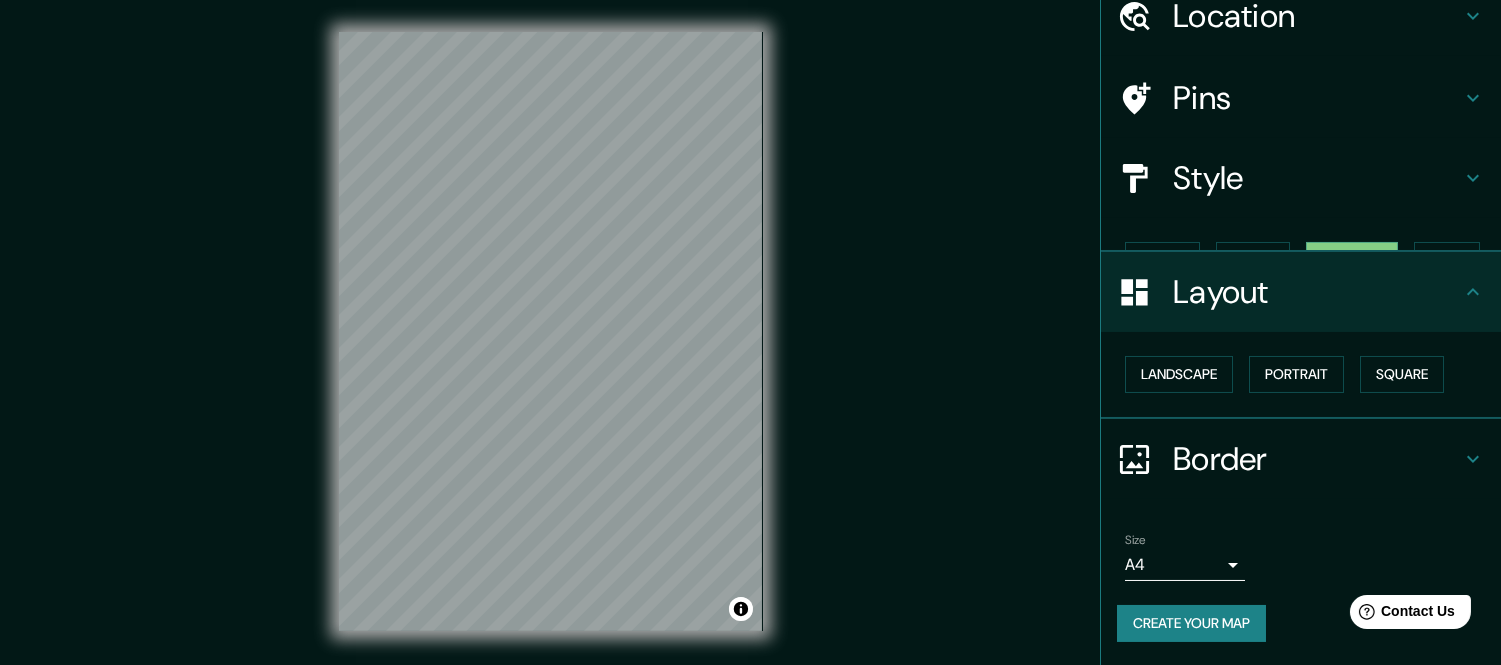 scroll, scrollTop: 51, scrollLeft: 0, axis: vertical 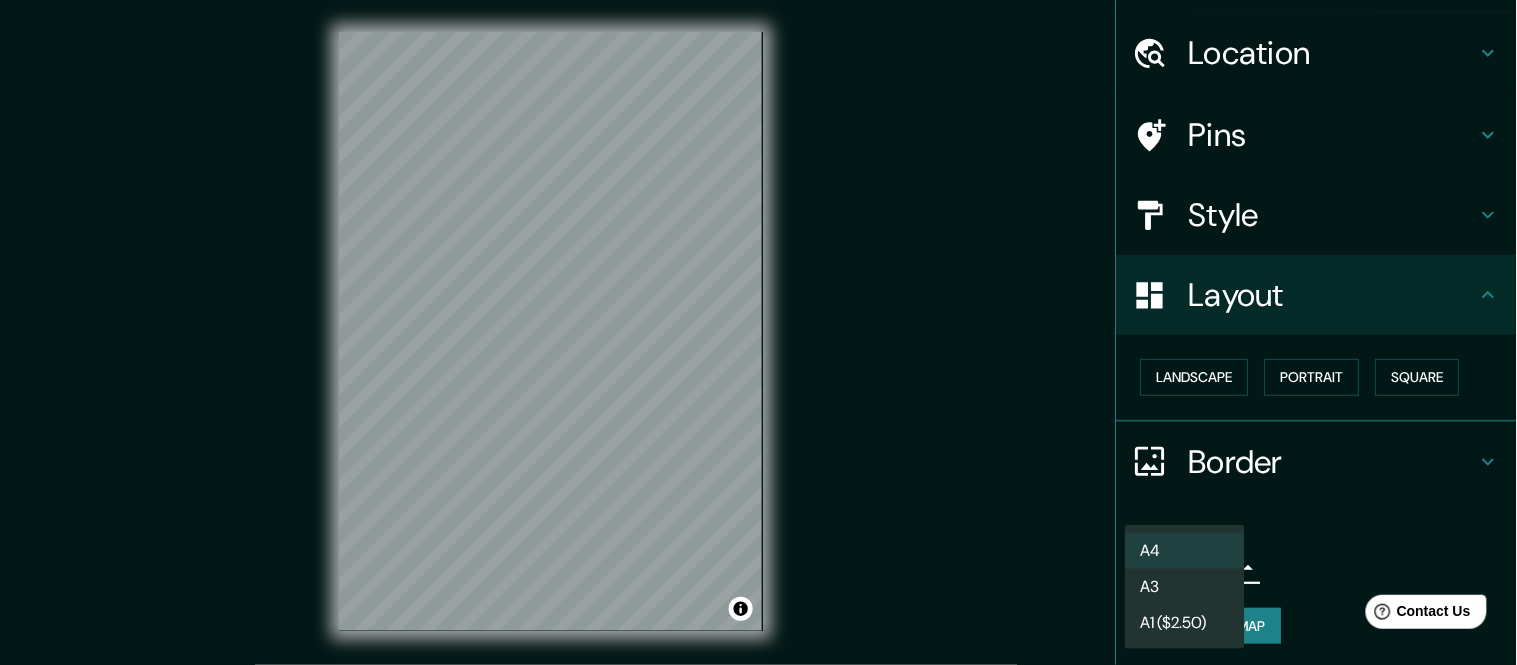 click on "Mappin Location [CITY], [STATE], [COUNTRY] Pins Style Layout Landscape Portrait Square Border Choose a border.  Hint : you can make layers of the frame opaque to create some cool effects. None Simple Transparent Fancy Size A4 single Create your map © Mapbox   © OpenStreetMap   Improve this map Any problems, suggestions, or concerns please email    help@example.com . . . Texto original Valora esta traducción Tu opinión servirá para ayudar a mejorar el Traductor de Google A4 A3 A1 ($2.50)" at bounding box center [758, 332] 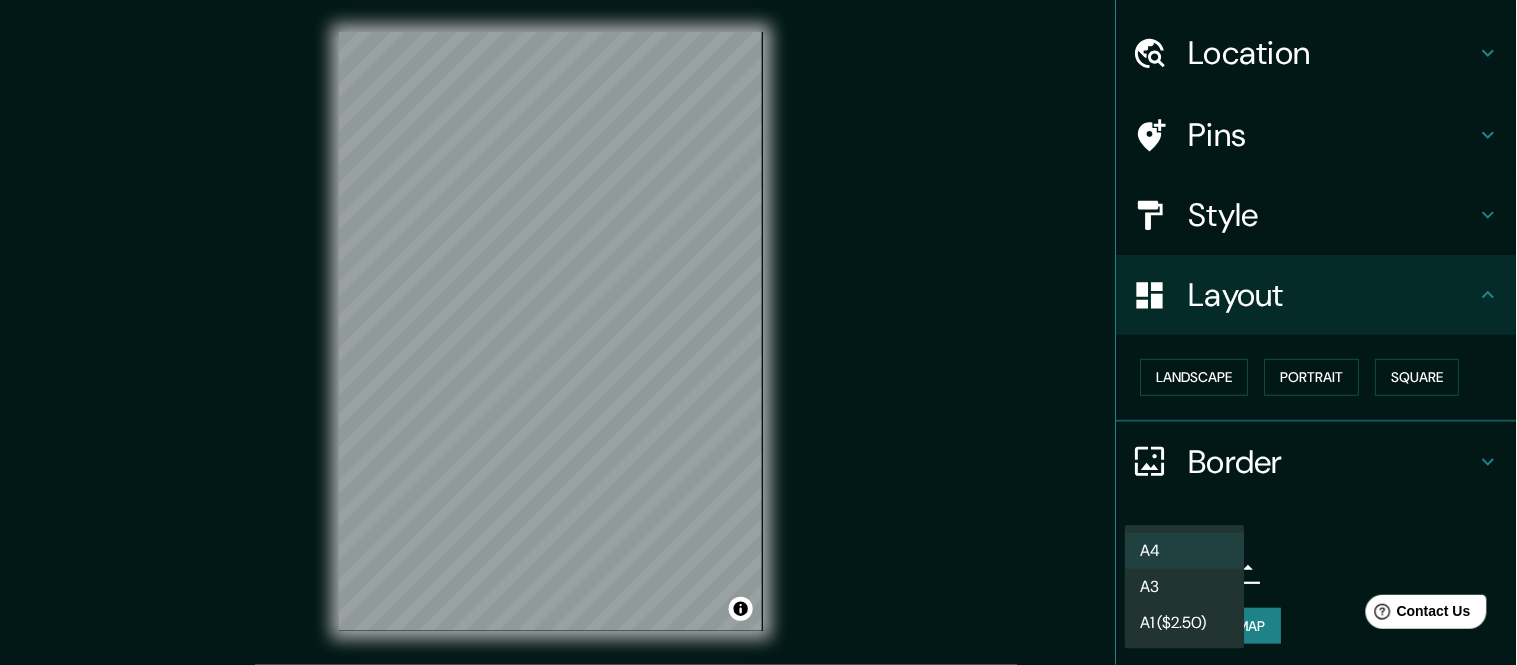 click at bounding box center (758, 332) 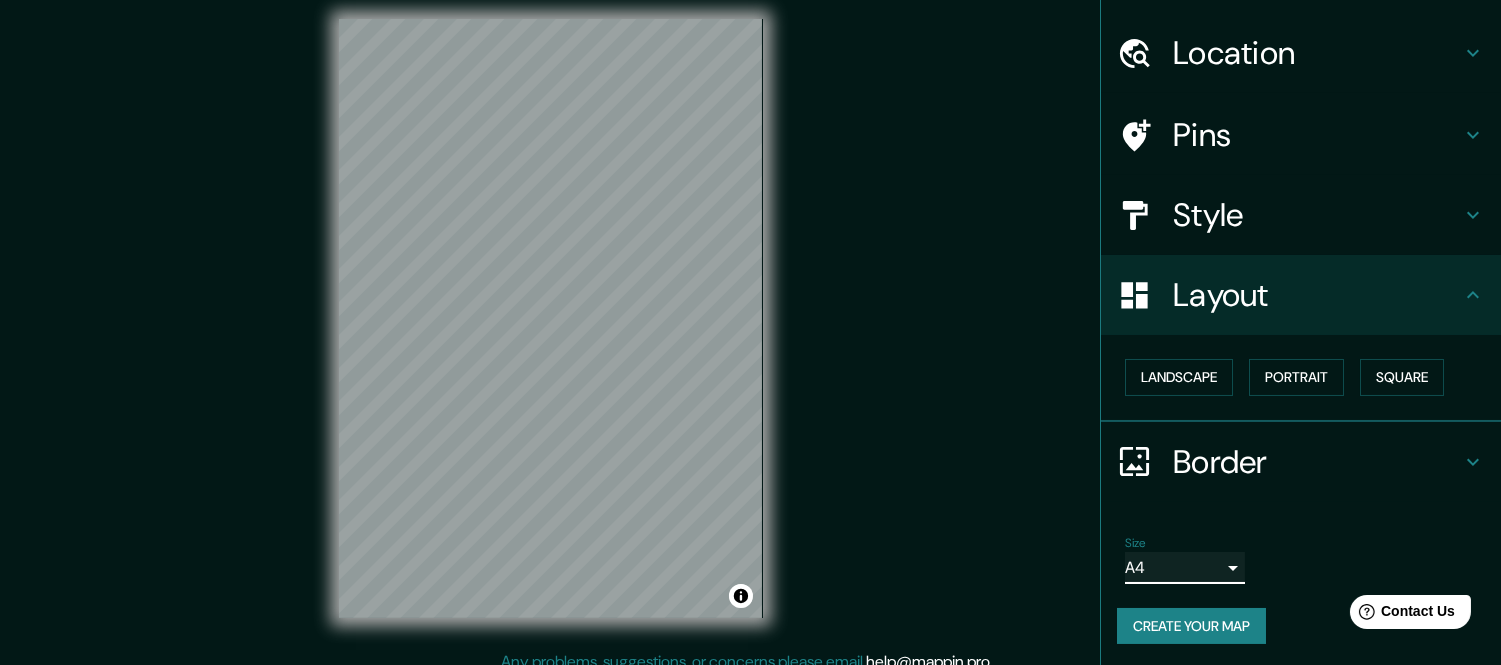 scroll, scrollTop: 26, scrollLeft: 0, axis: vertical 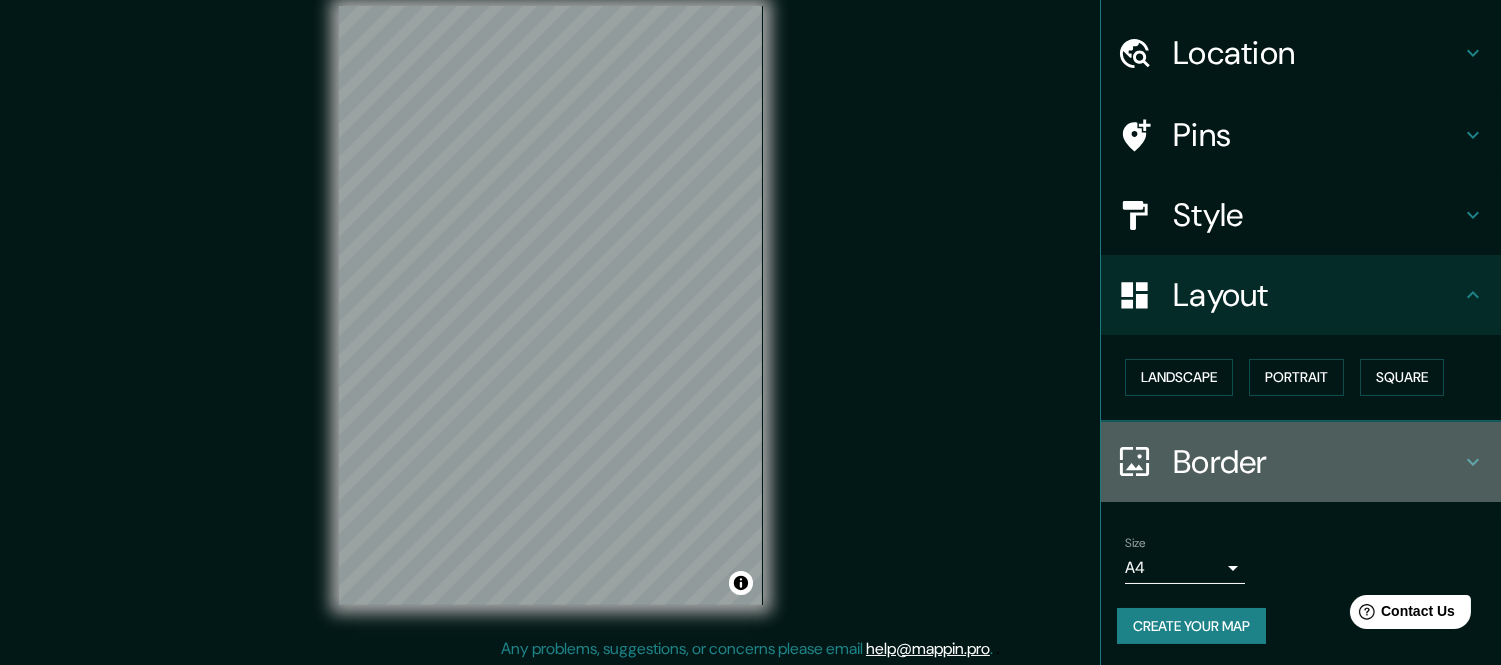 click on "Border" at bounding box center [1301, 462] 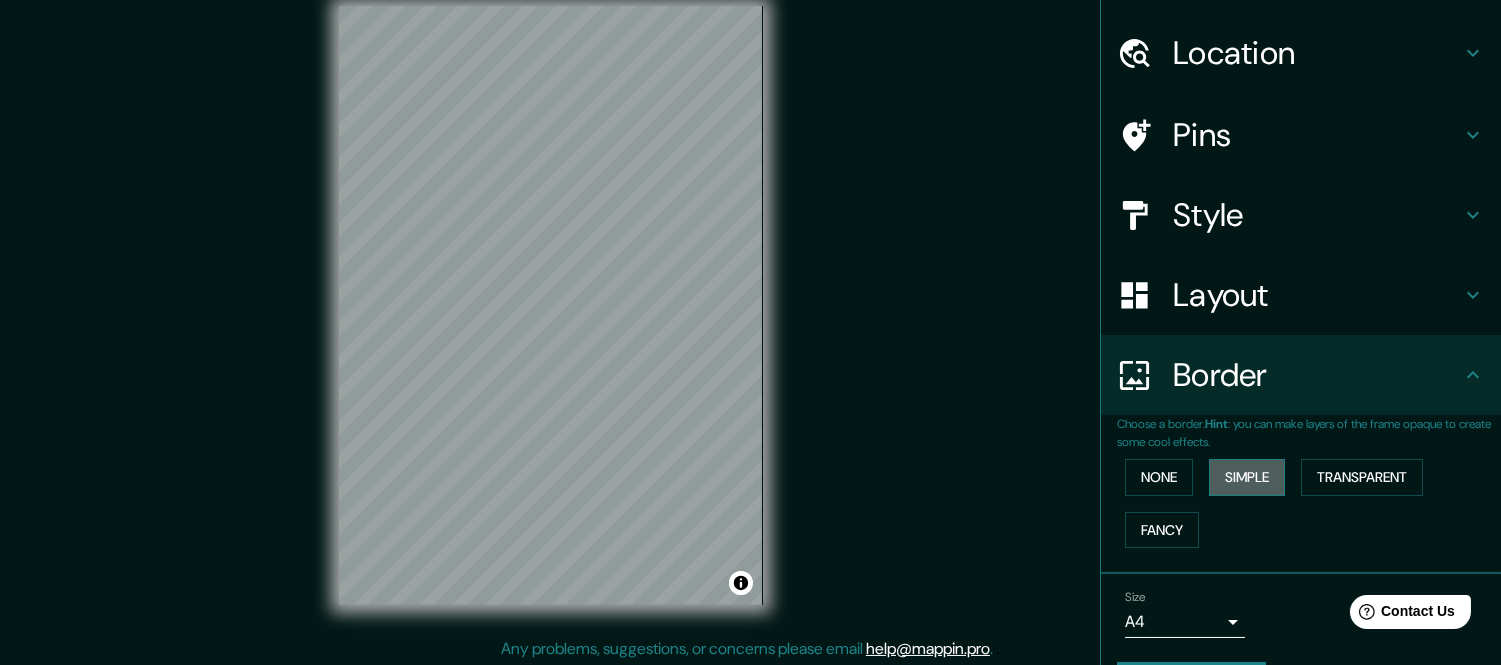 click on "Simple" at bounding box center [1247, 477] 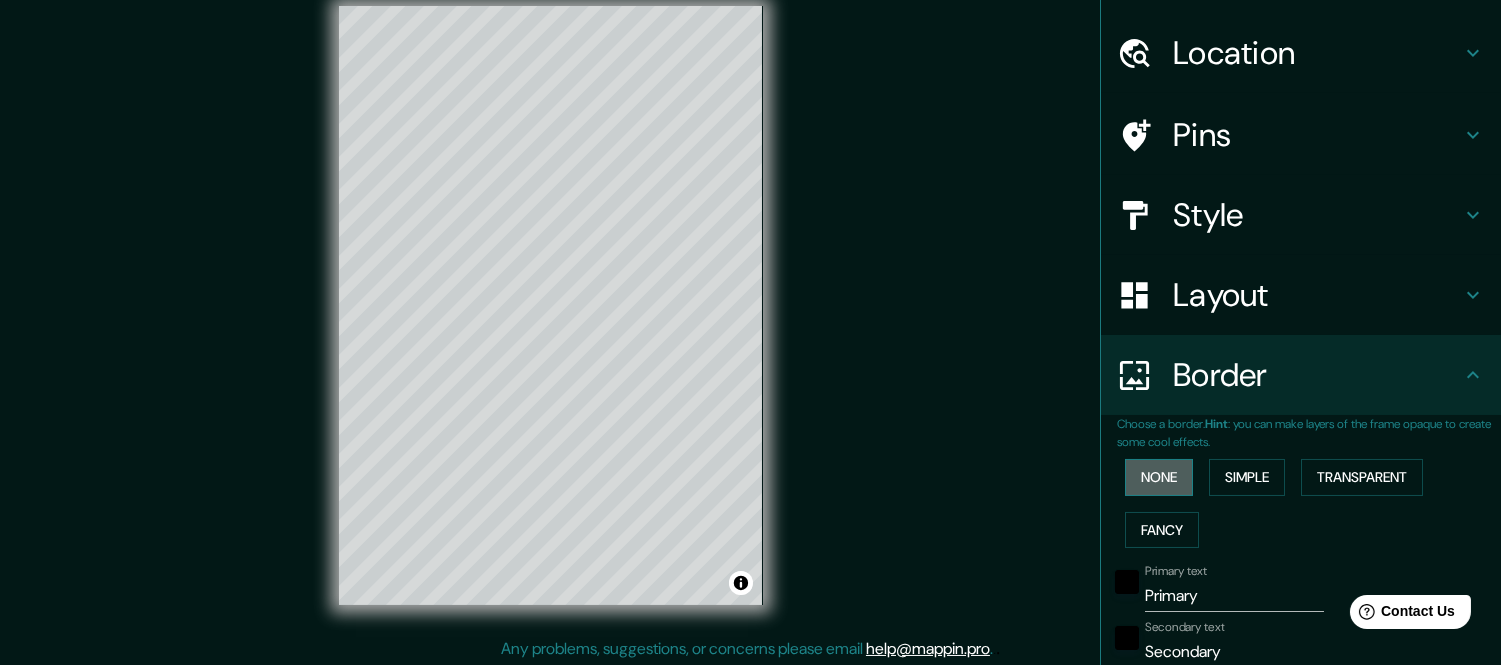 click on "None" at bounding box center [1159, 477] 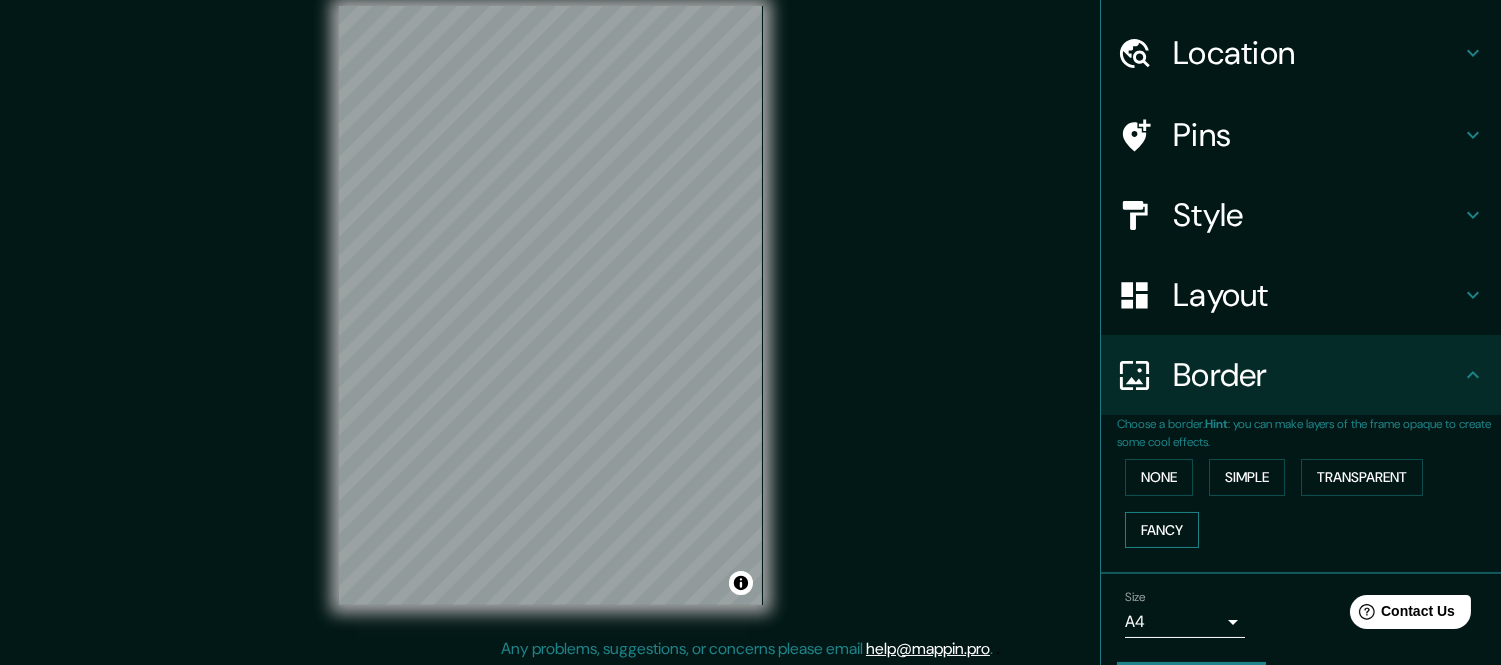 click on "Fancy" at bounding box center (1162, 530) 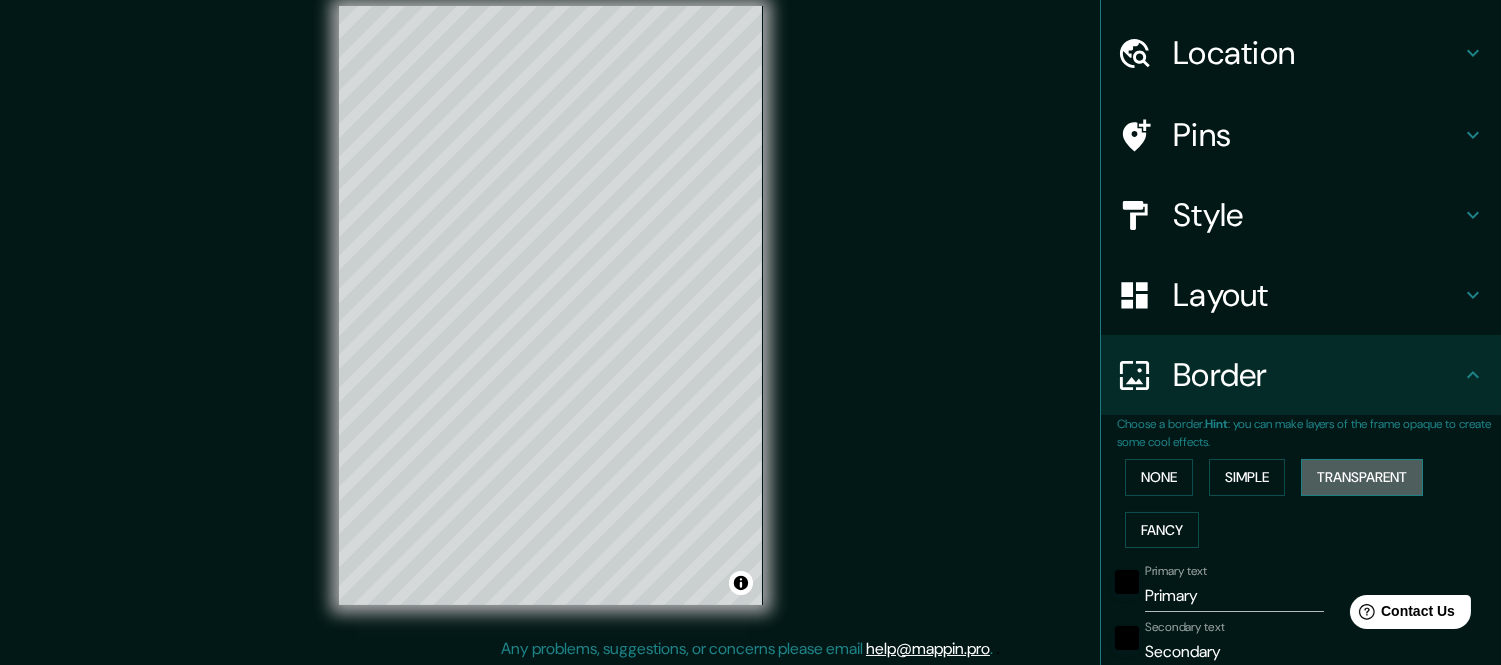 click on "Transparent" at bounding box center (1362, 477) 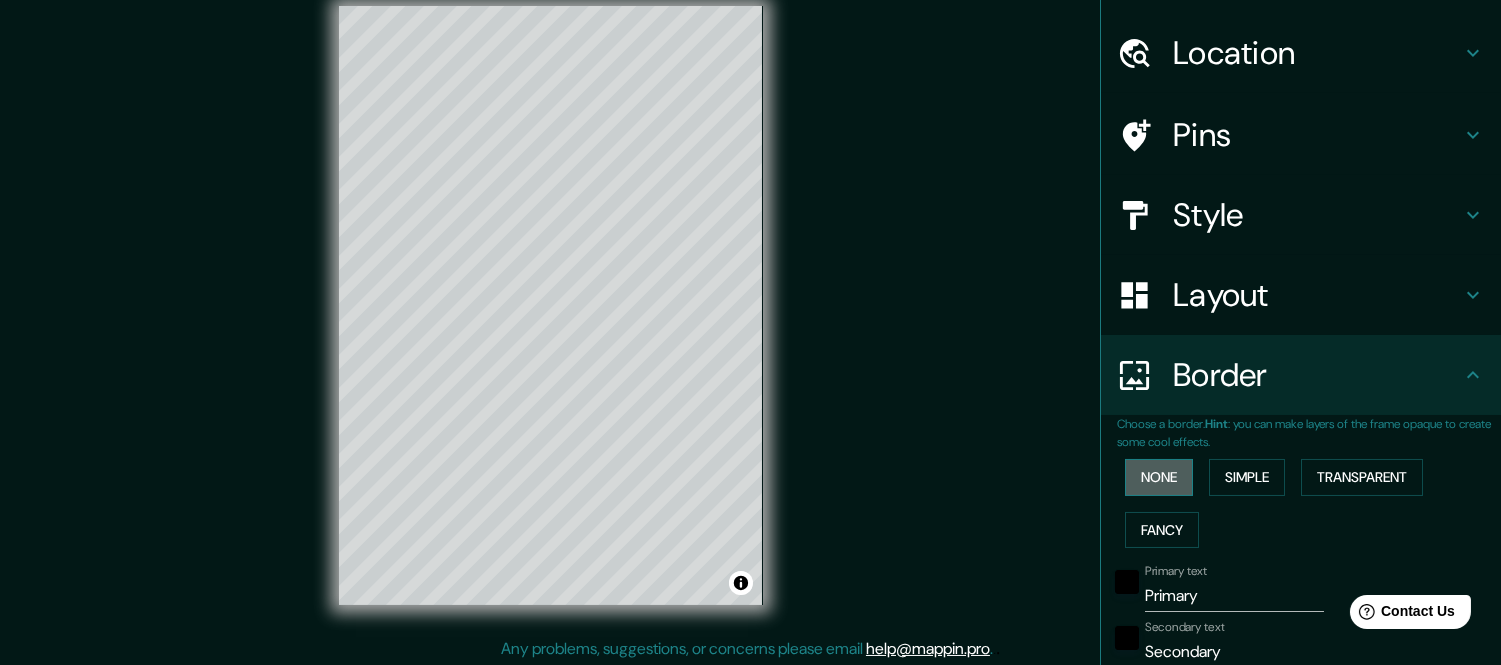 click on "None" at bounding box center (1159, 477) 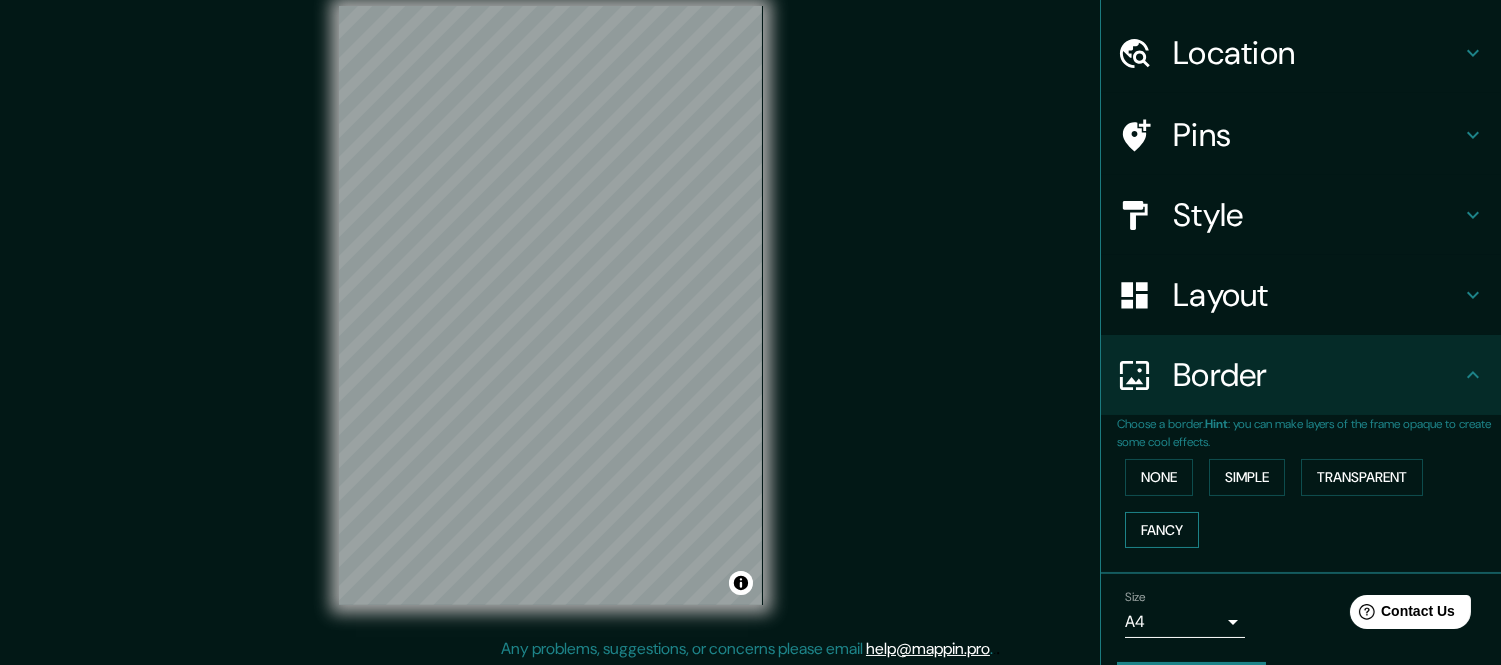 scroll, scrollTop: 106, scrollLeft: 0, axis: vertical 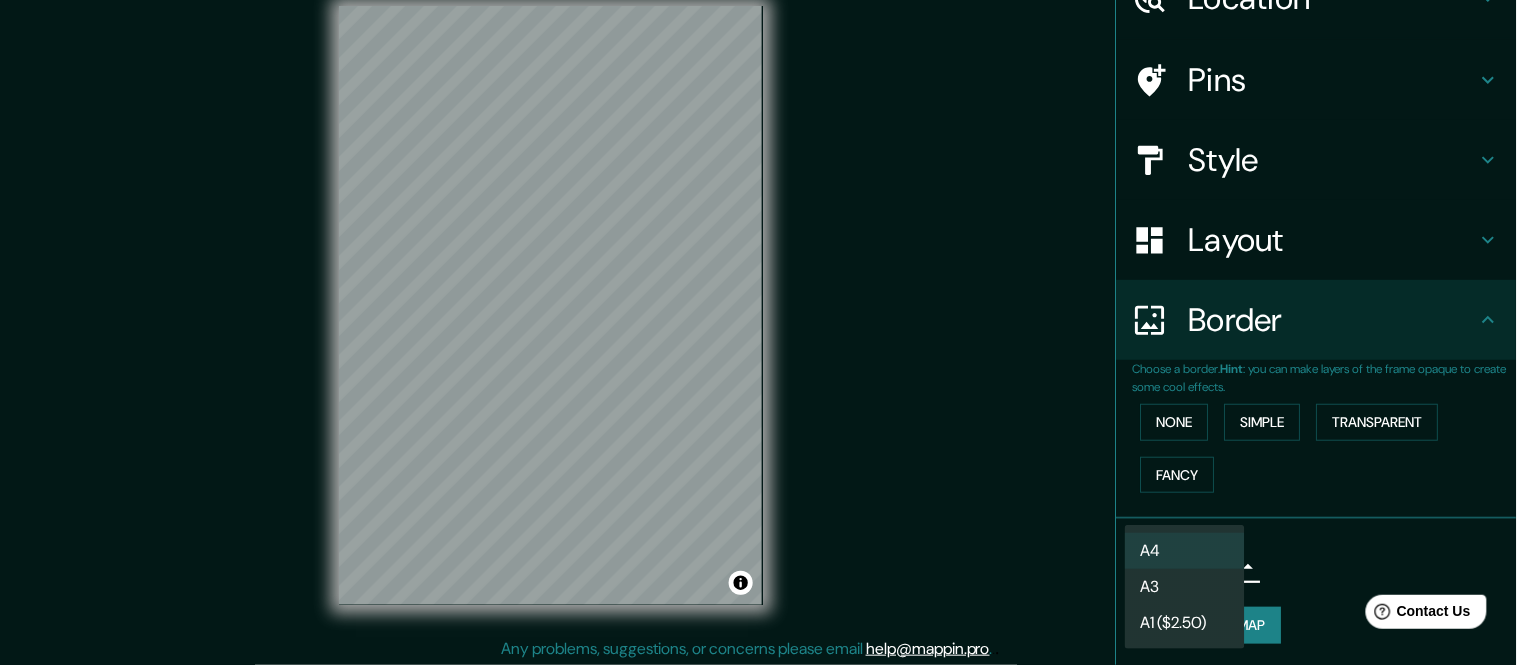 click on "Mappin Location [CITY], [STATE], [COUNTRY] Pins Style Layout Border Choose a border.  Hint : you can make layers of the frame opaque to create some cool effects. None Simple Transparent Fancy Size A4 single Create your map © Mapbox   © OpenStreetMap   Improve this map Any problems, suggestions, or concerns please email    help@example.com . . . Texto original Valora esta traducción Tu opinión servirá para ayudar a mejorar el Traductor de Google A4 A3 A1 ($2.50)" at bounding box center [758, 306] 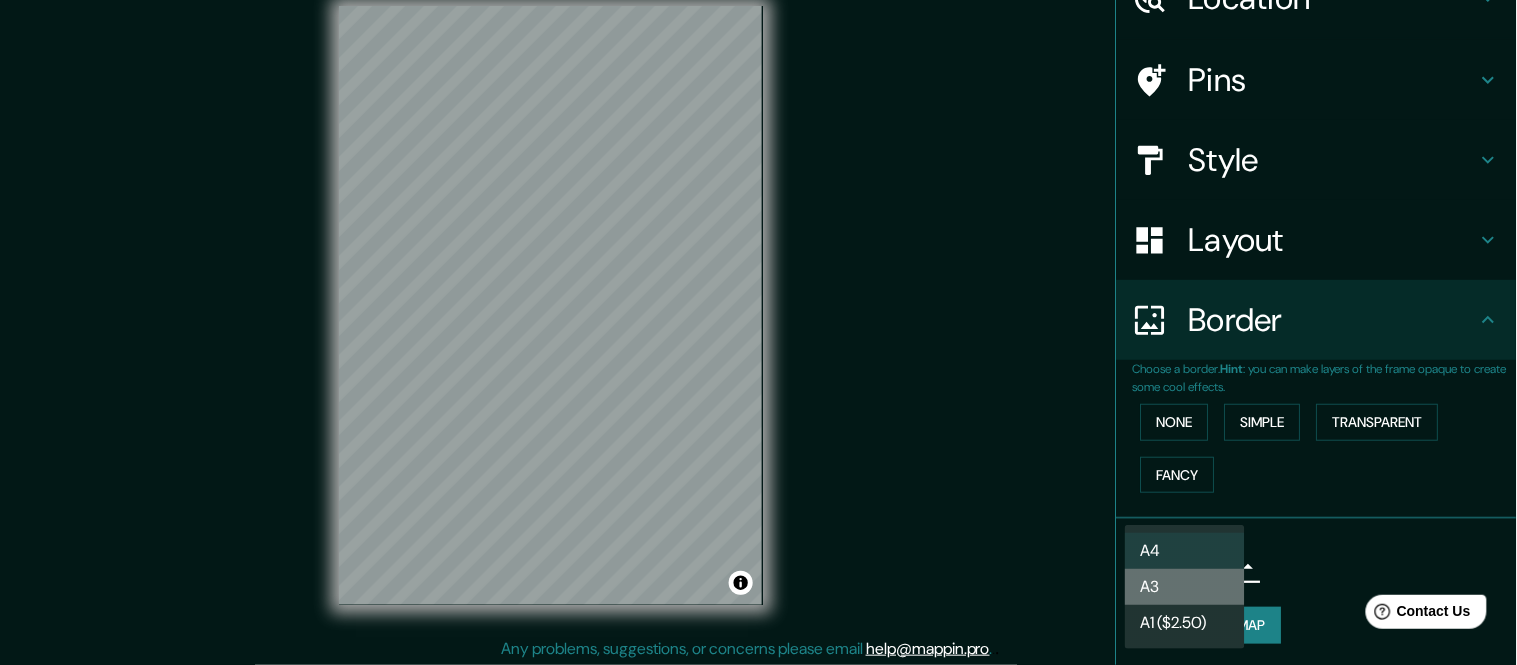 click on "A3" at bounding box center (1185, 587) 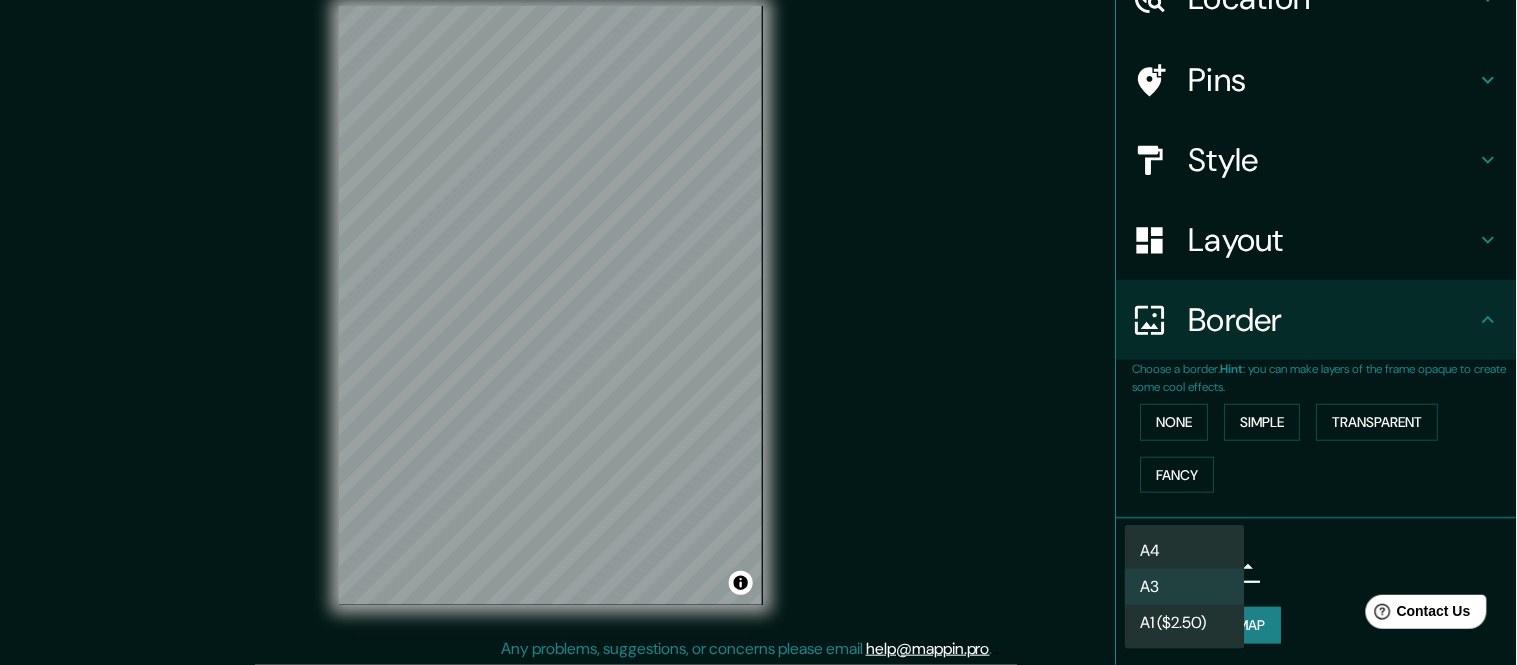 click on "Mappin Location [CITY], [STATE], [COUNTRY] Pins Style Layout Border Choose a border.  Hint : you can make layers of the frame opaque to create some cool effects. None Simple Transparent Fancy Size A3 a4 Create your map © Mapbox   © OpenStreetMap   Improve this map Any problems, suggestions, or concerns please email    help@example.com . . . Texto original Valora esta traducción Tu opinión servirá para ayudar a mejorar el Traductor de Google A4 A3 A1 ($2.50)" at bounding box center [758, 306] 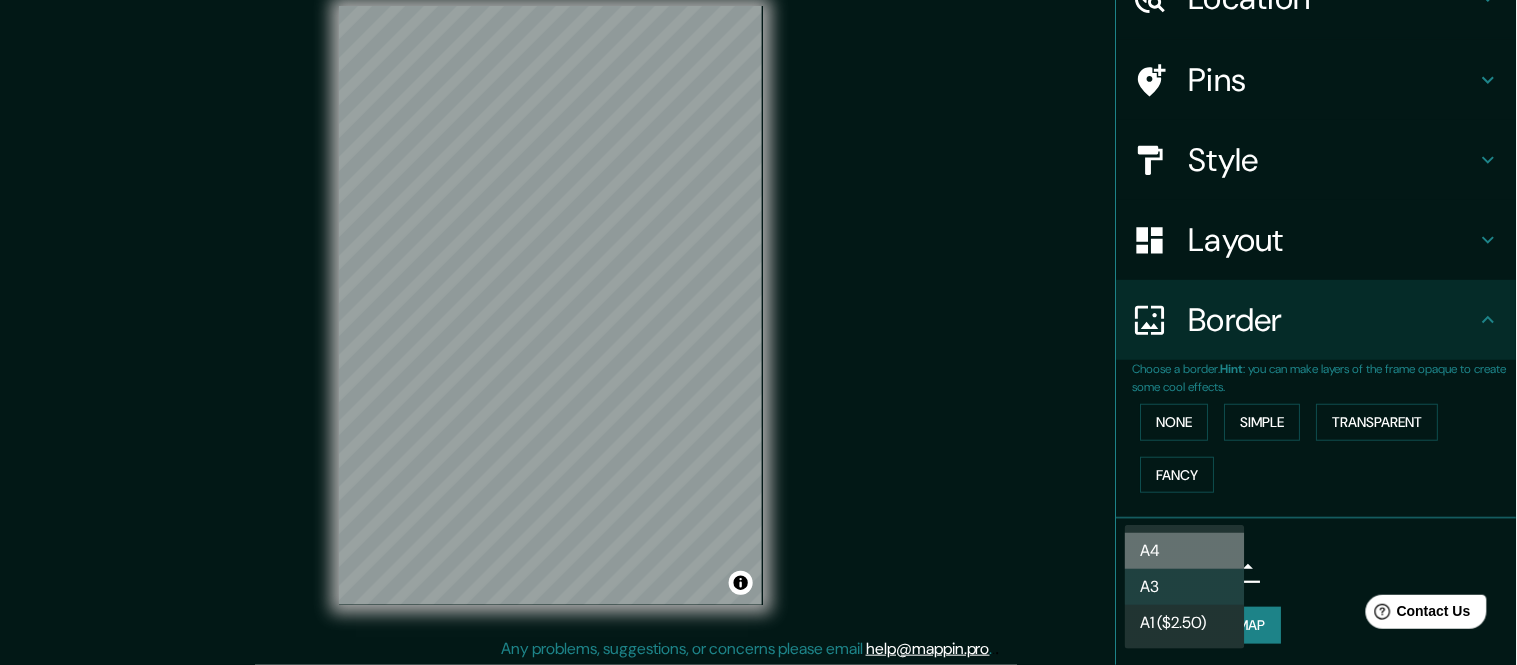 click on "A4" at bounding box center (1185, 551) 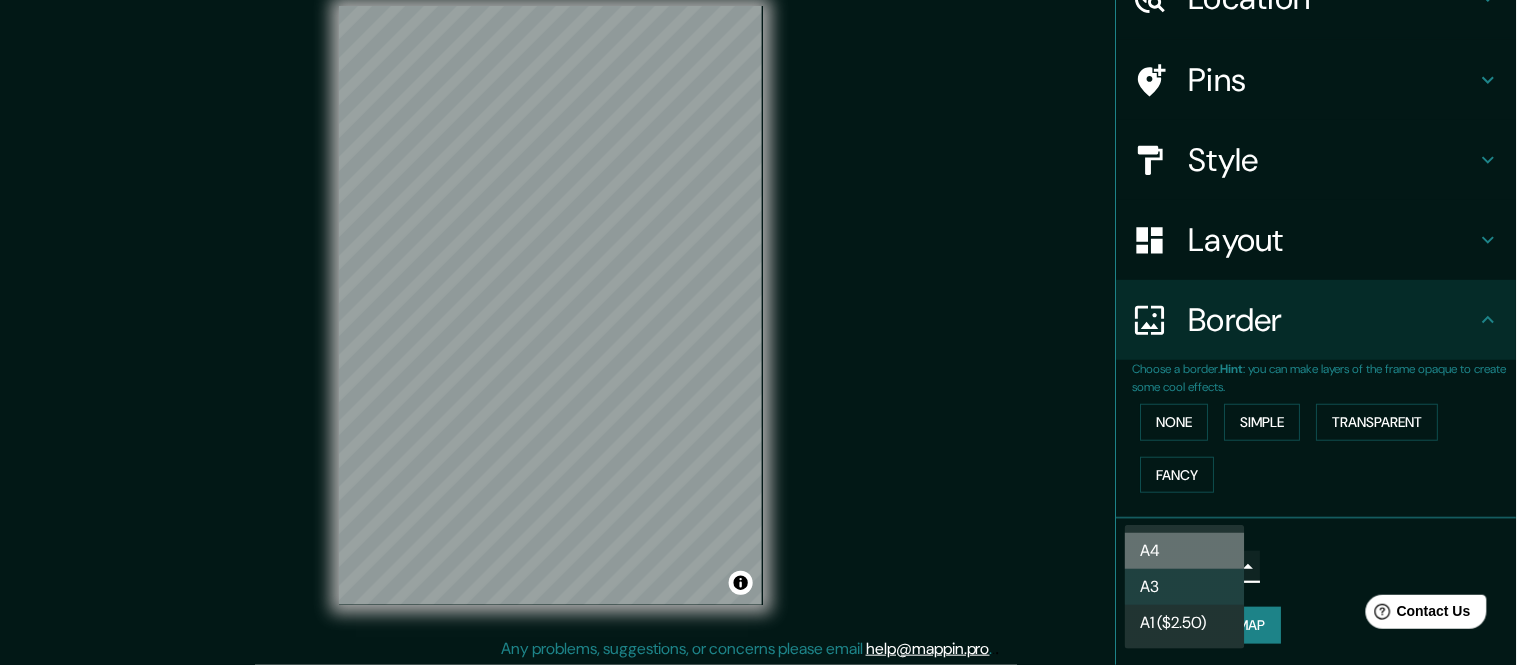 type on "single" 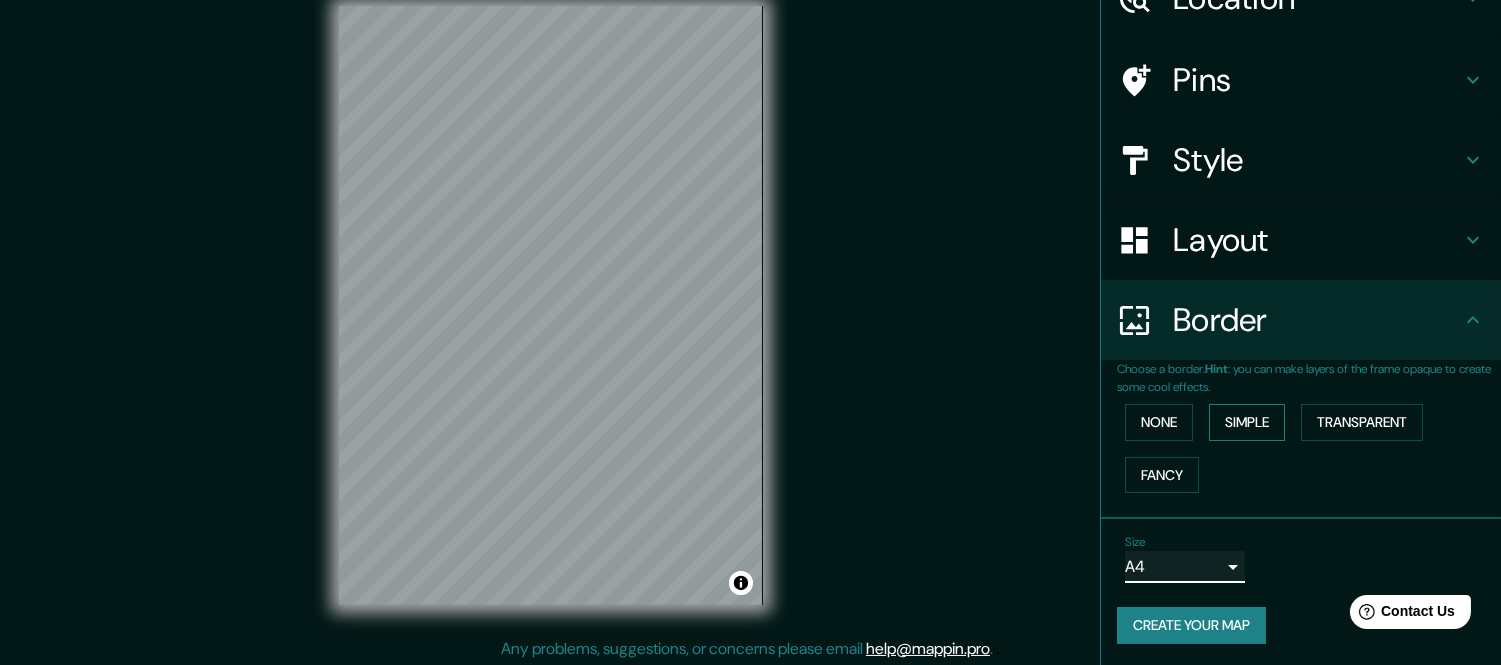 scroll, scrollTop: 0, scrollLeft: 0, axis: both 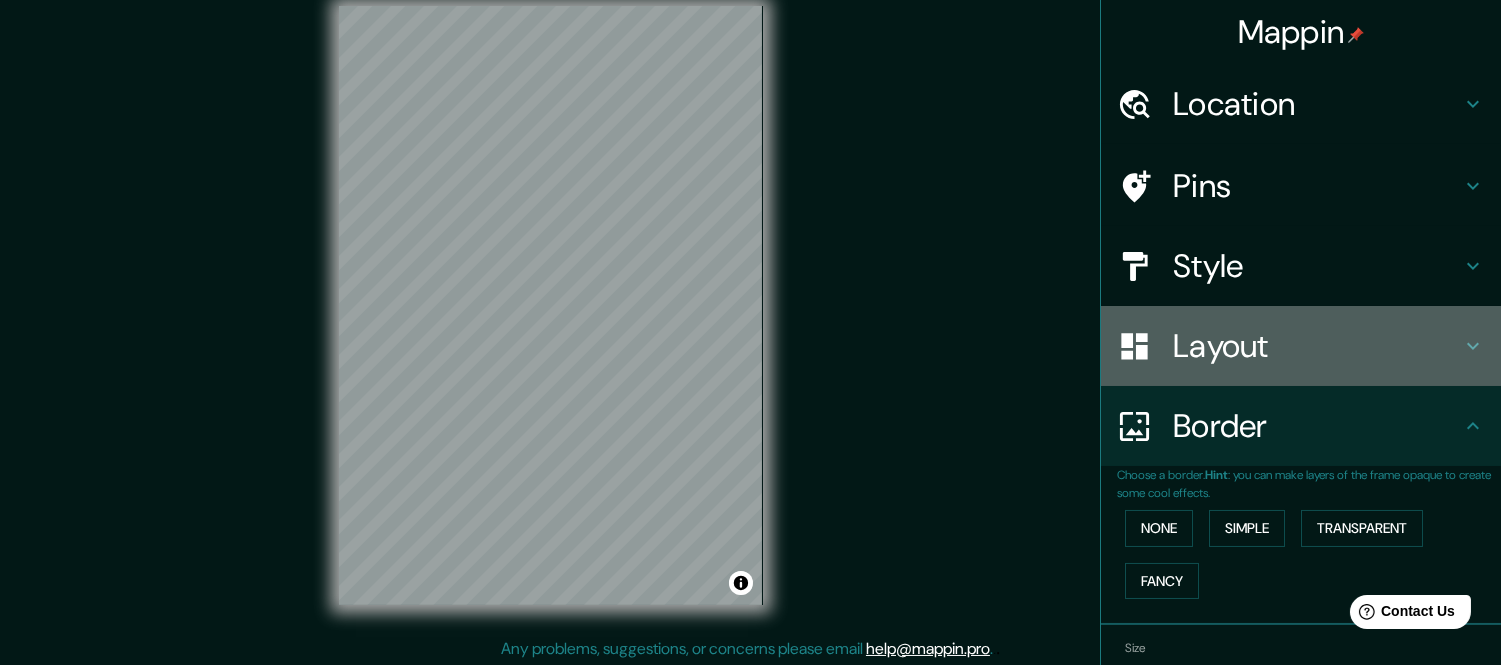 click on "Layout" at bounding box center (1317, 346) 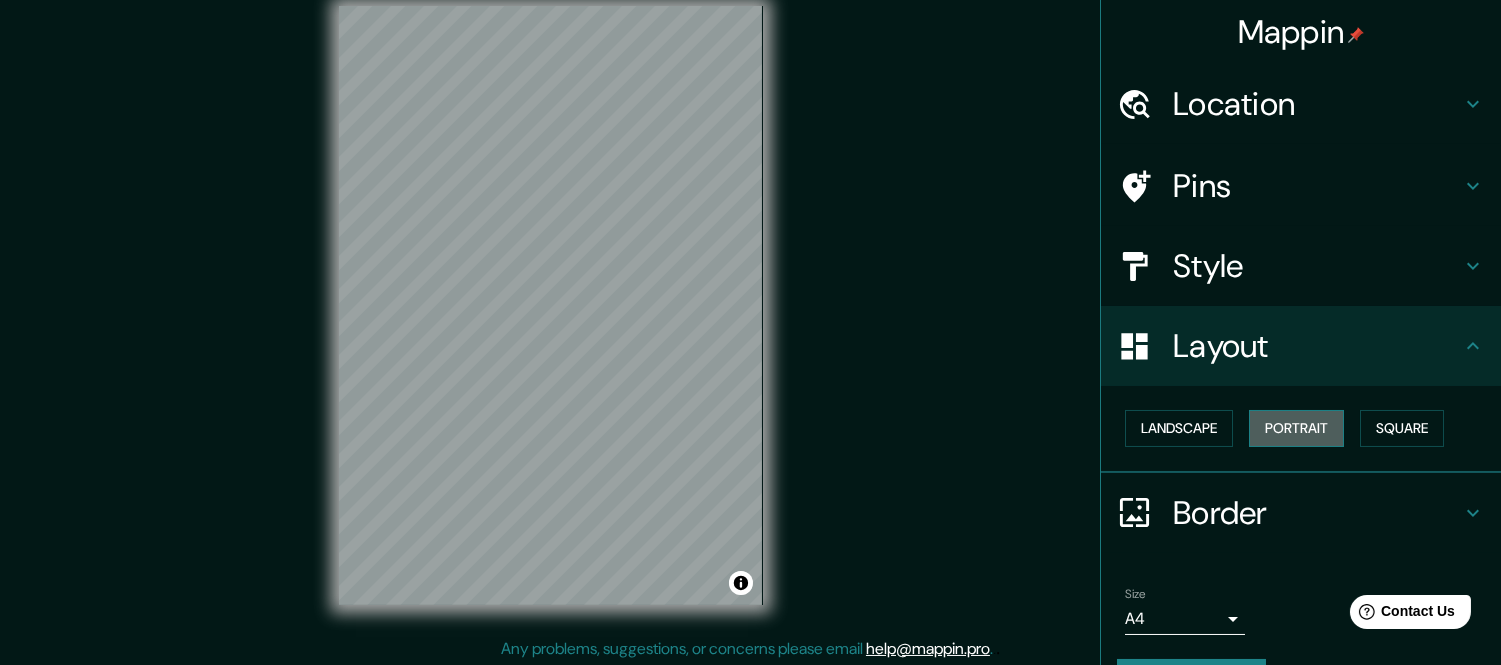 click on "Portrait" at bounding box center (1296, 428) 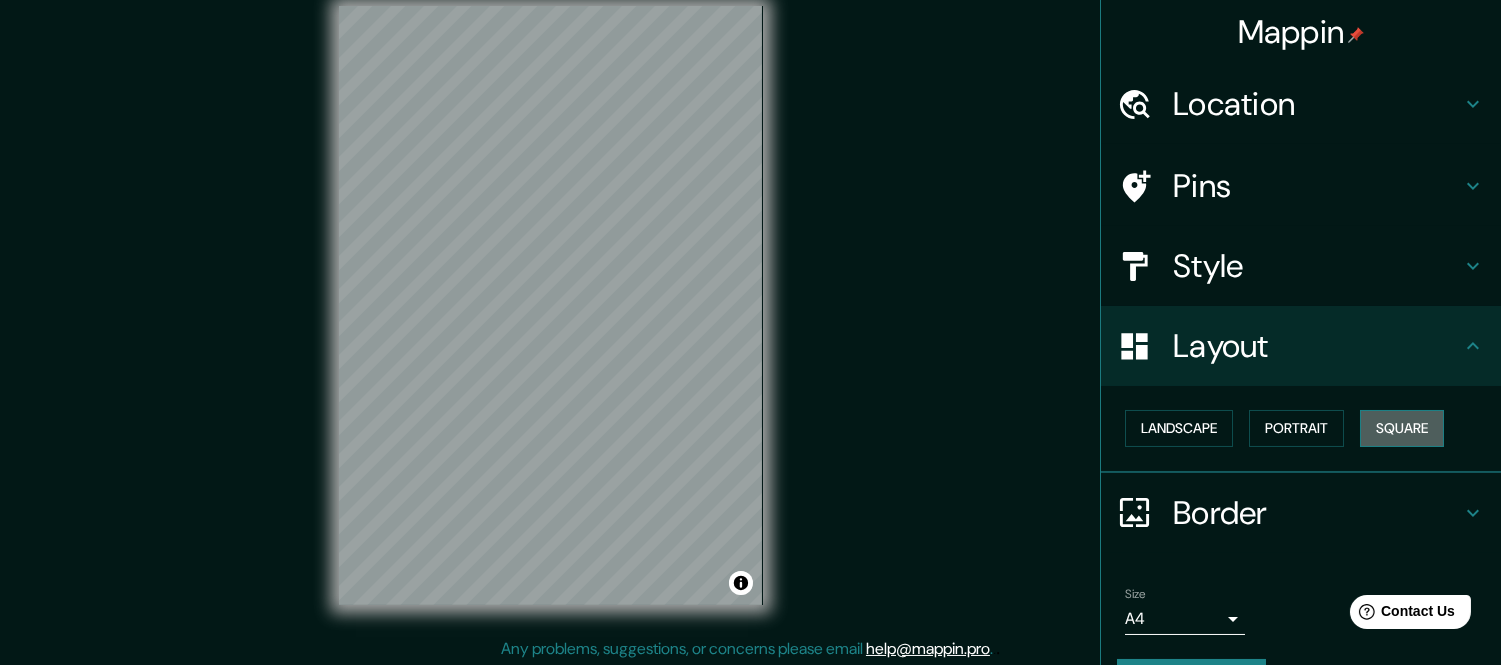 click on "Square" at bounding box center (1402, 428) 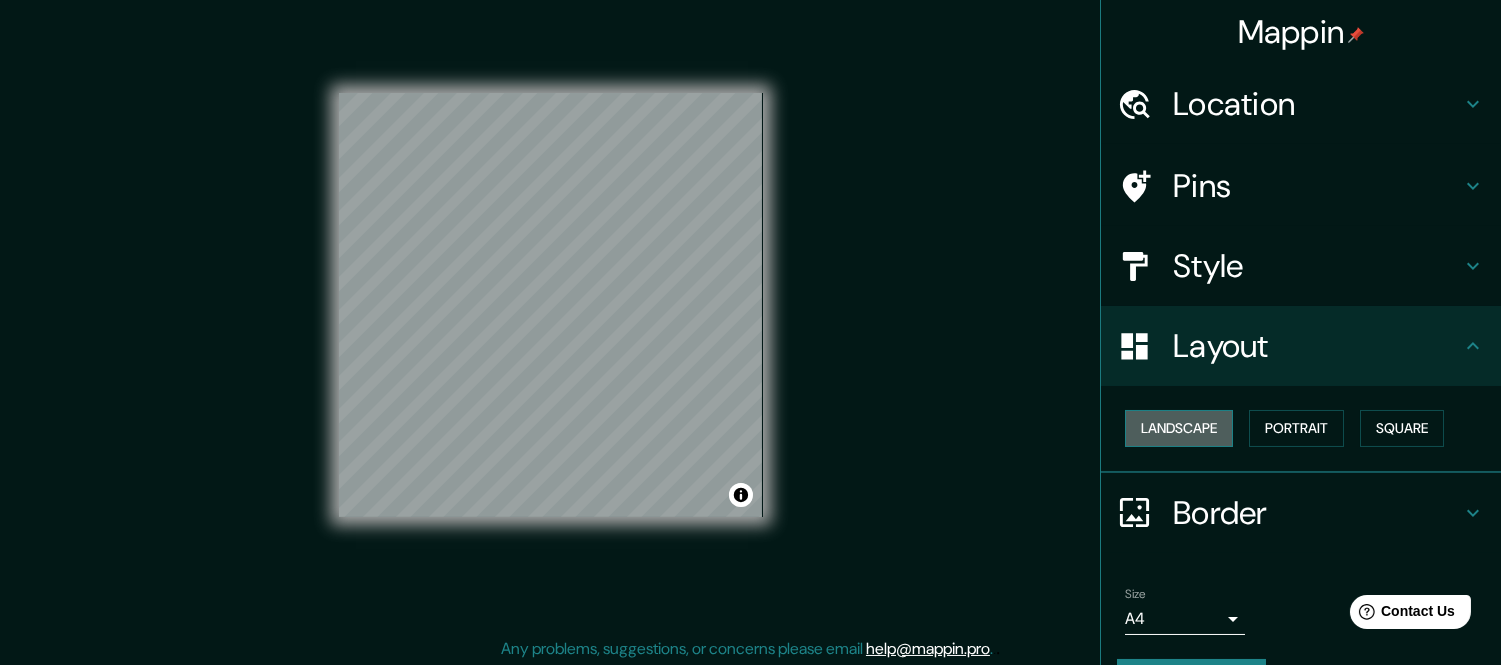 click on "Landscape" at bounding box center (1179, 428) 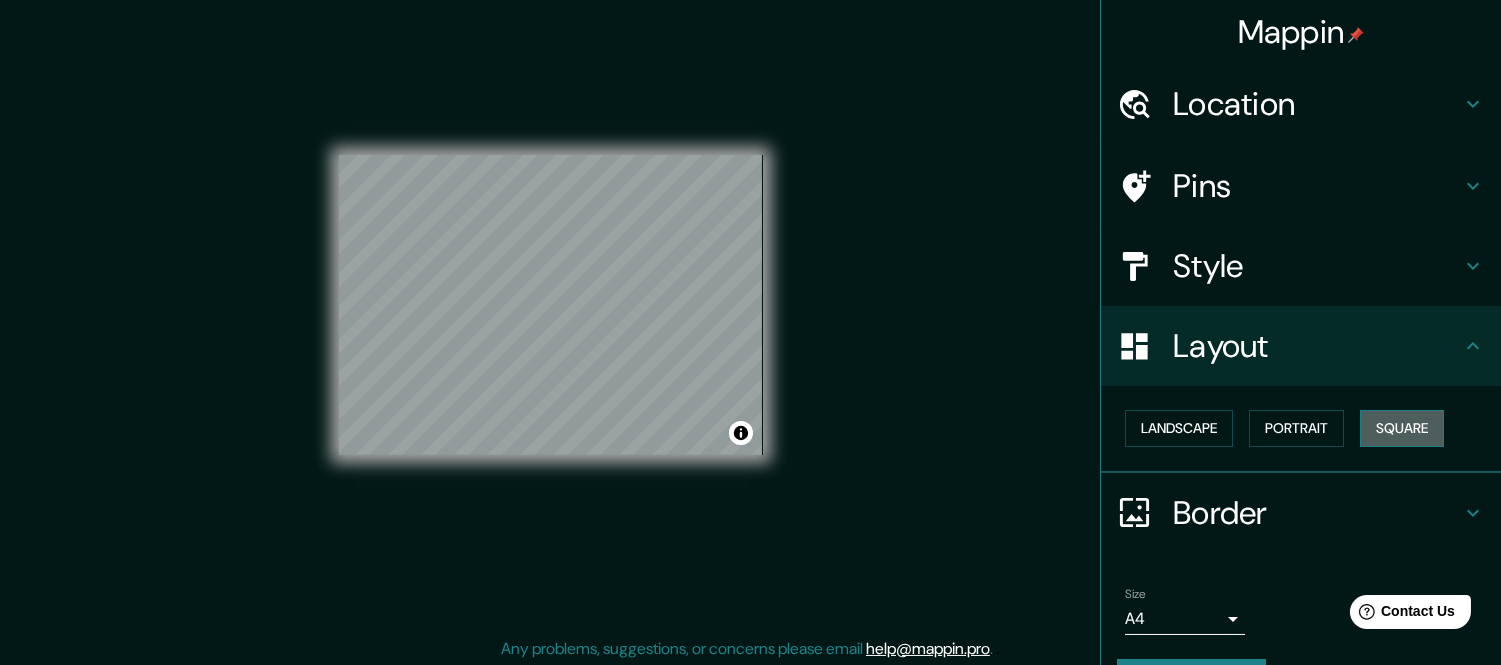 click on "Square" at bounding box center (1402, 428) 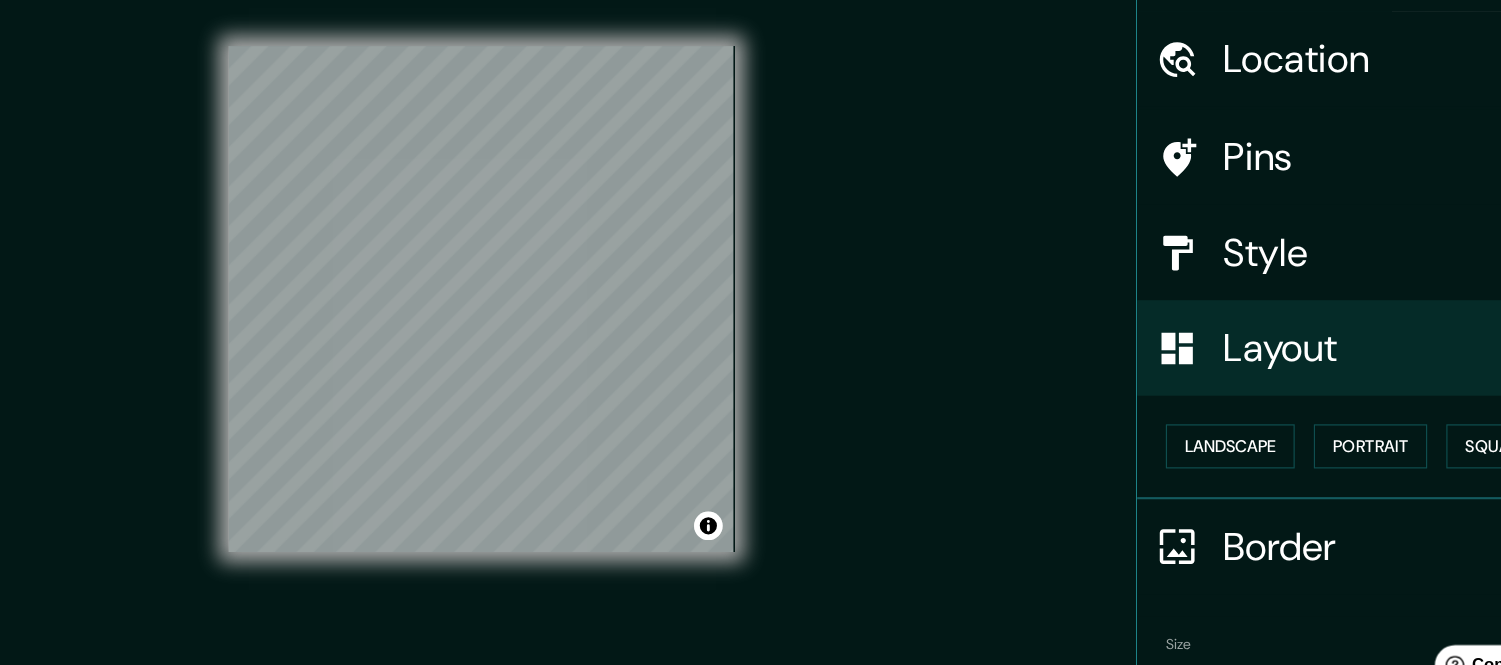 scroll, scrollTop: 26, scrollLeft: 0, axis: vertical 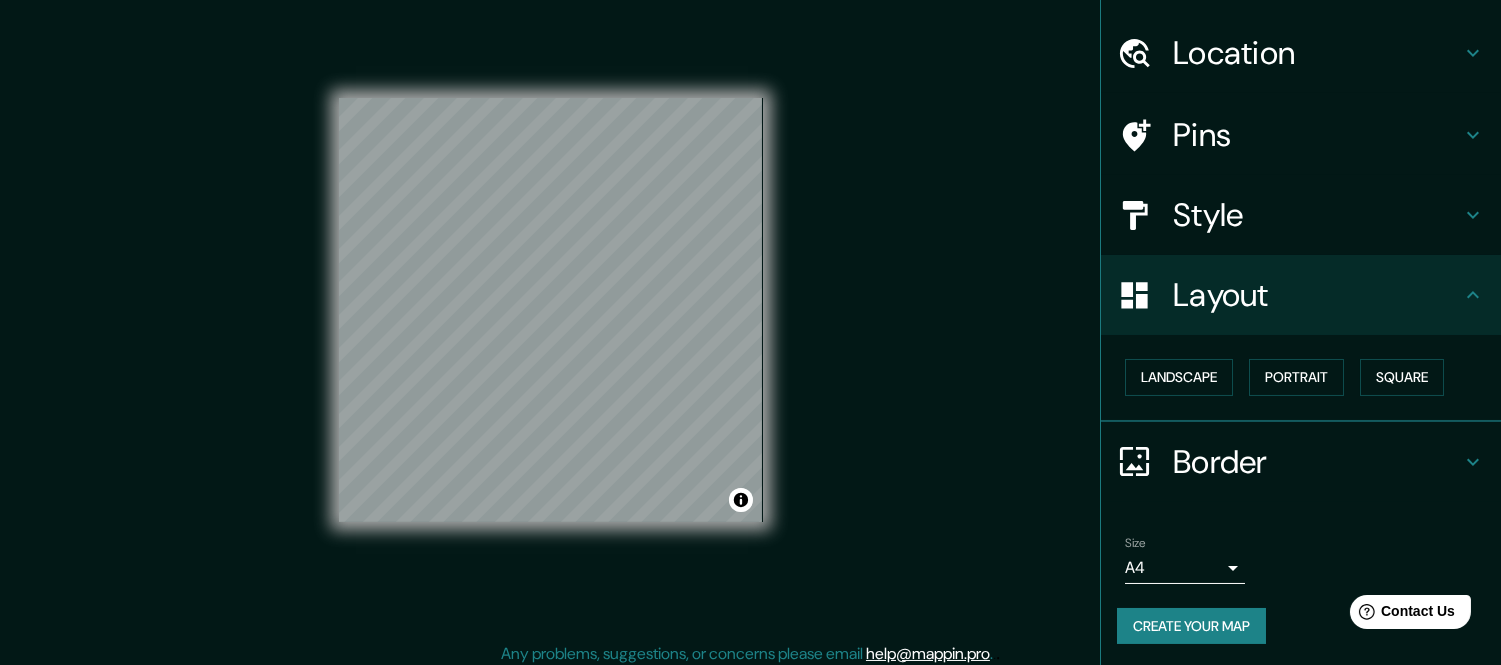 click on "Create your map" at bounding box center (1191, 626) 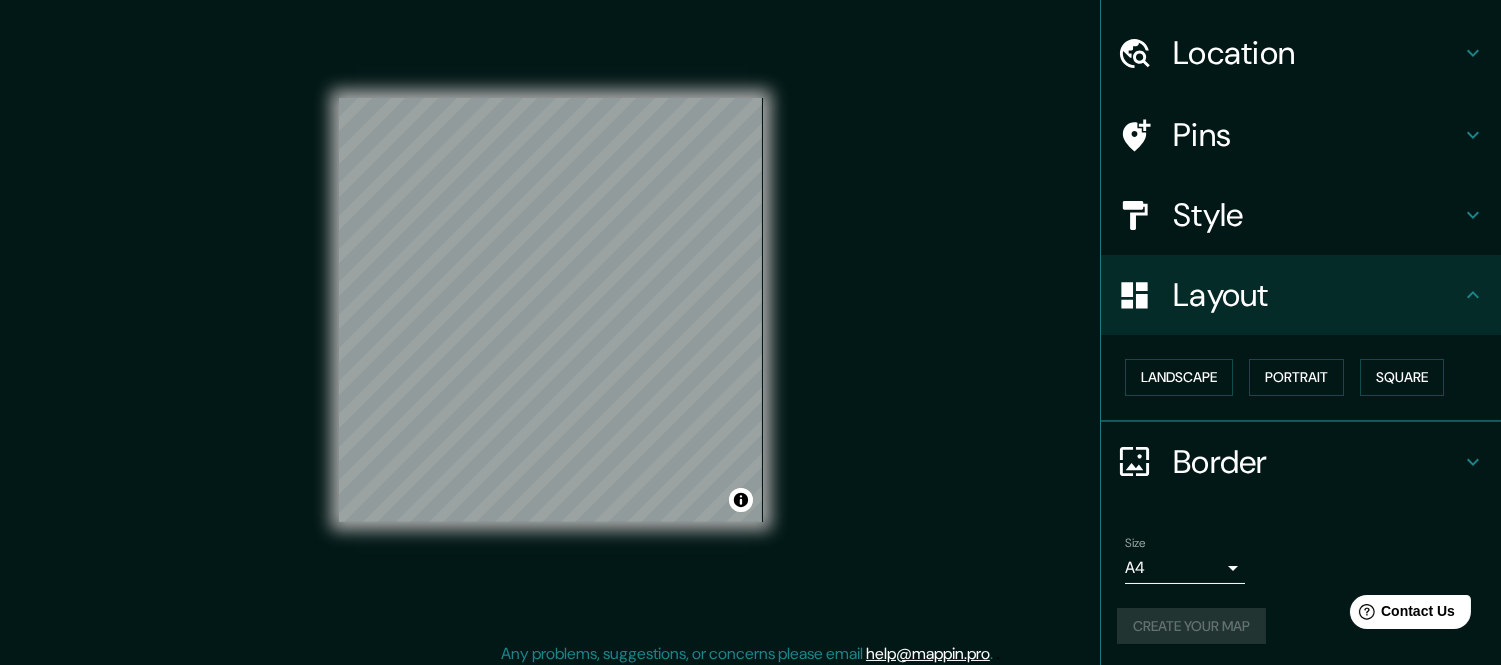 scroll, scrollTop: 28, scrollLeft: 0, axis: vertical 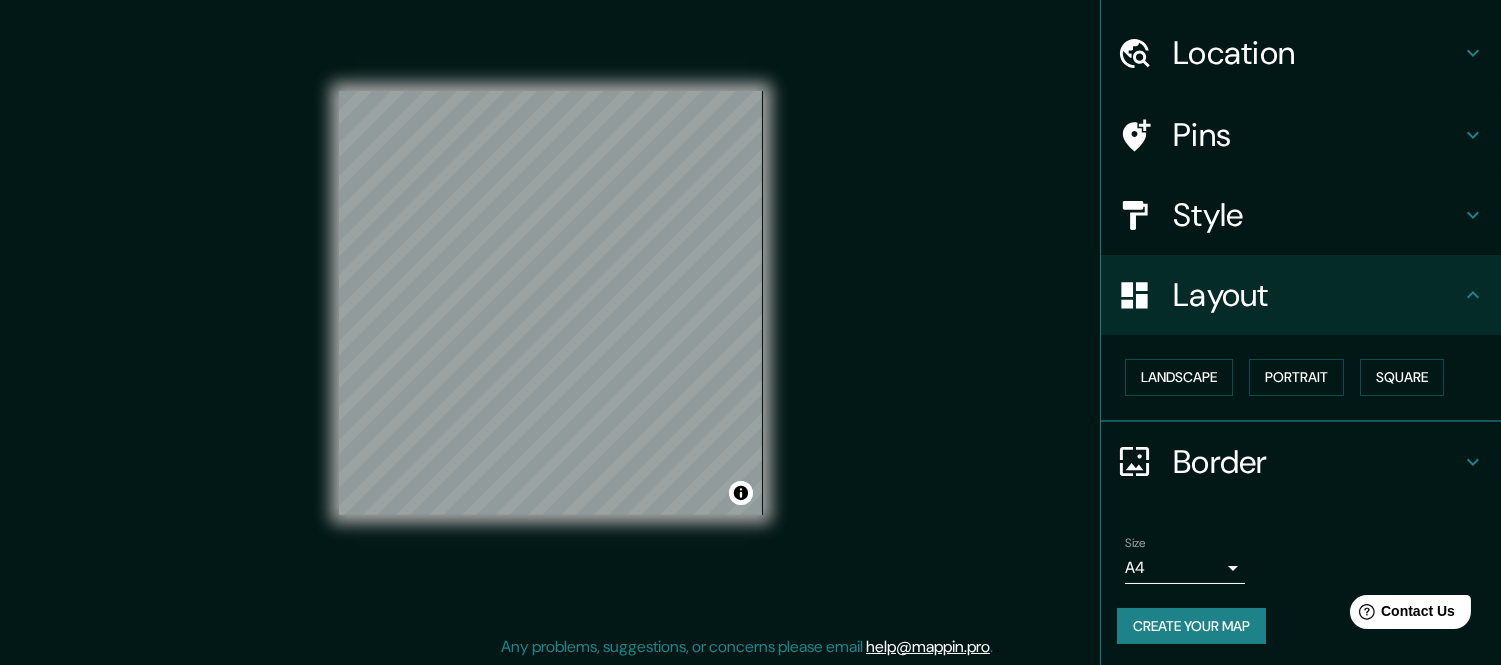 click on "Style" at bounding box center [1317, 215] 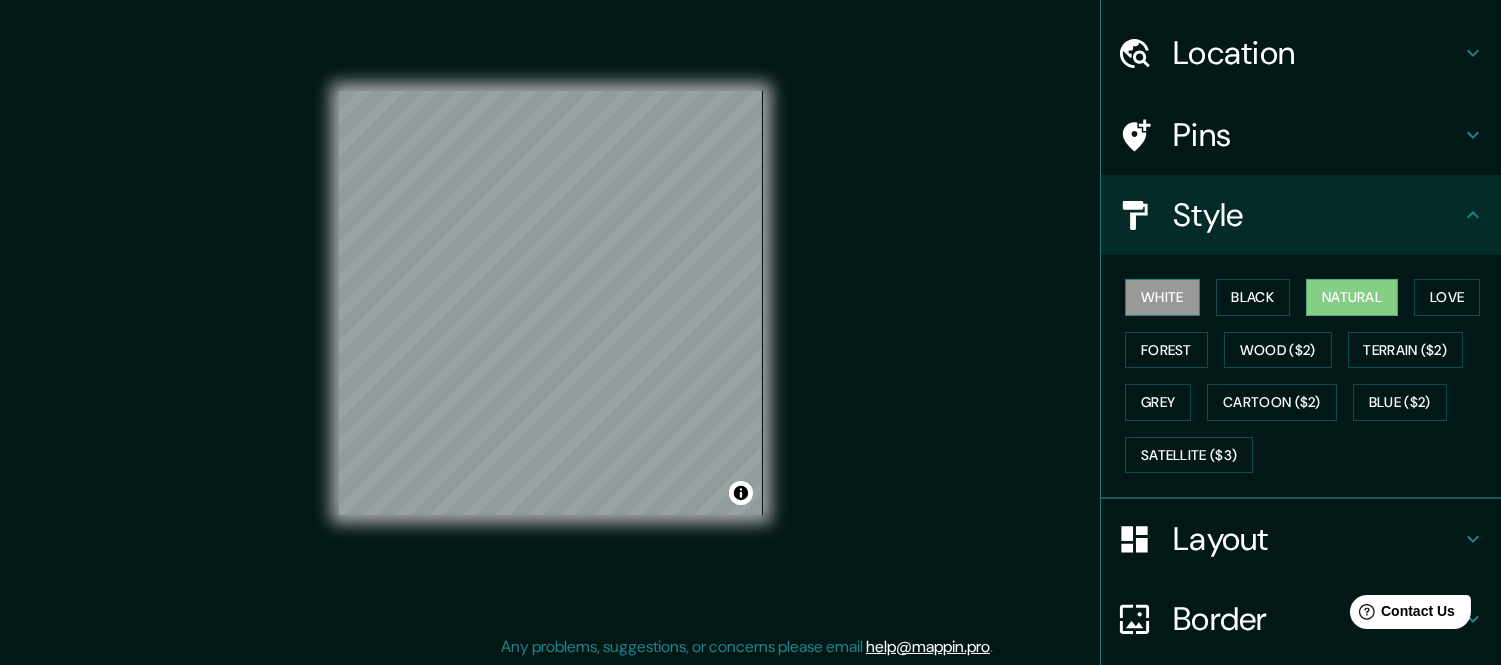 click on "White" at bounding box center [1162, 297] 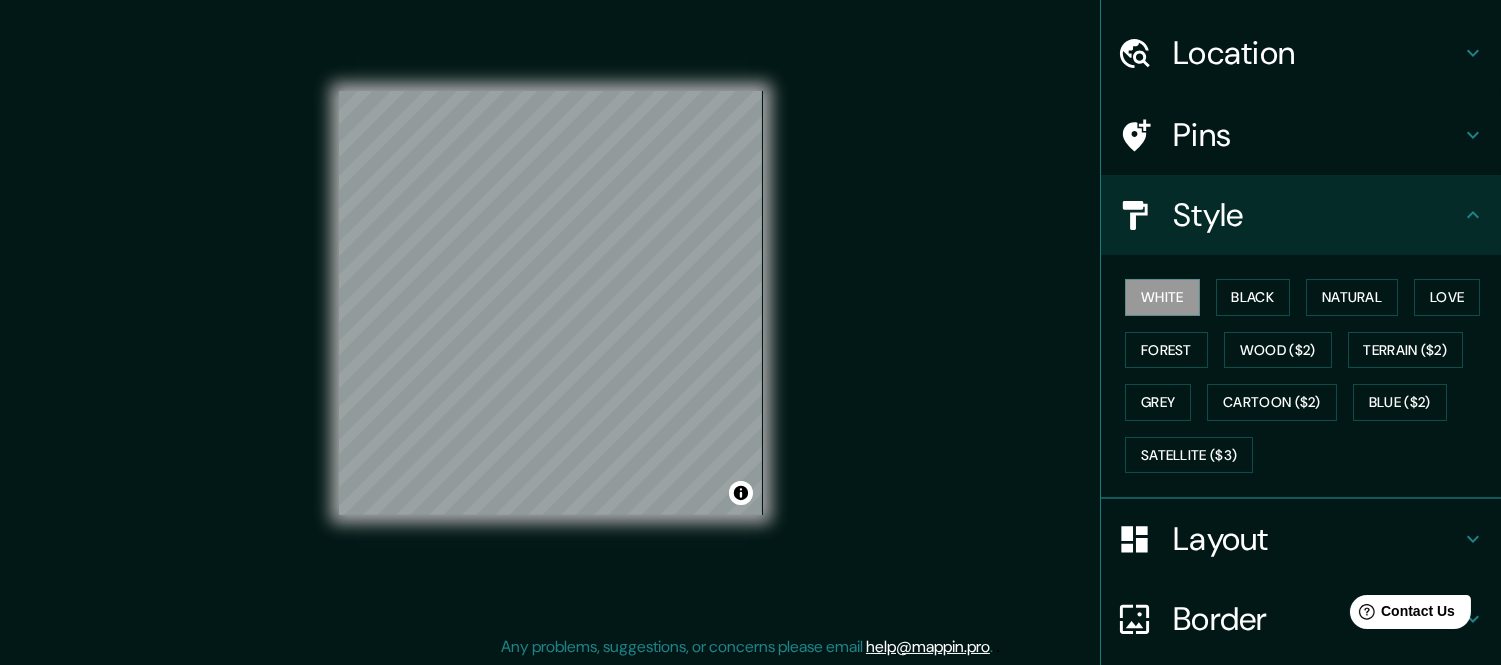 click on "White Black Natural Love Forest Wood ($2) Terrain ($2) Grey Cartoon ($2) Blue ($2) Satellite ($3)" at bounding box center [1309, 376] 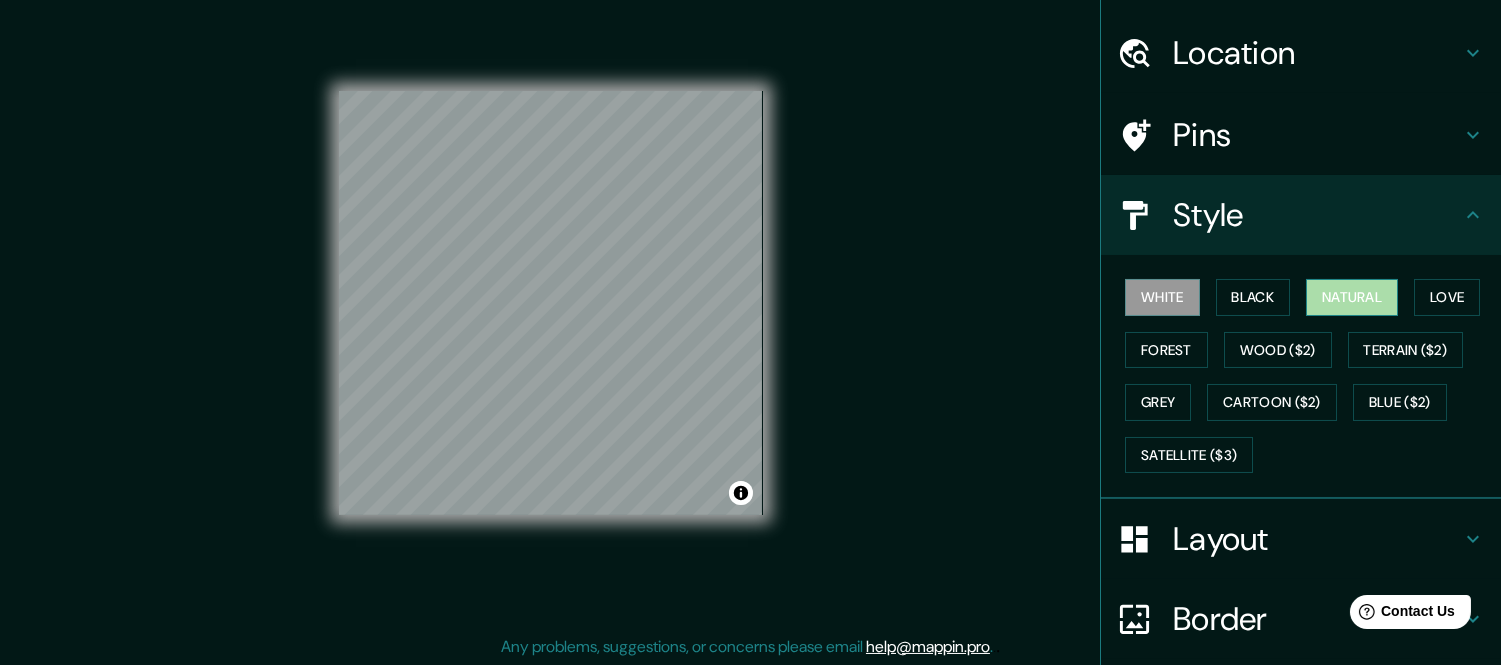 click on "Natural" at bounding box center [1352, 297] 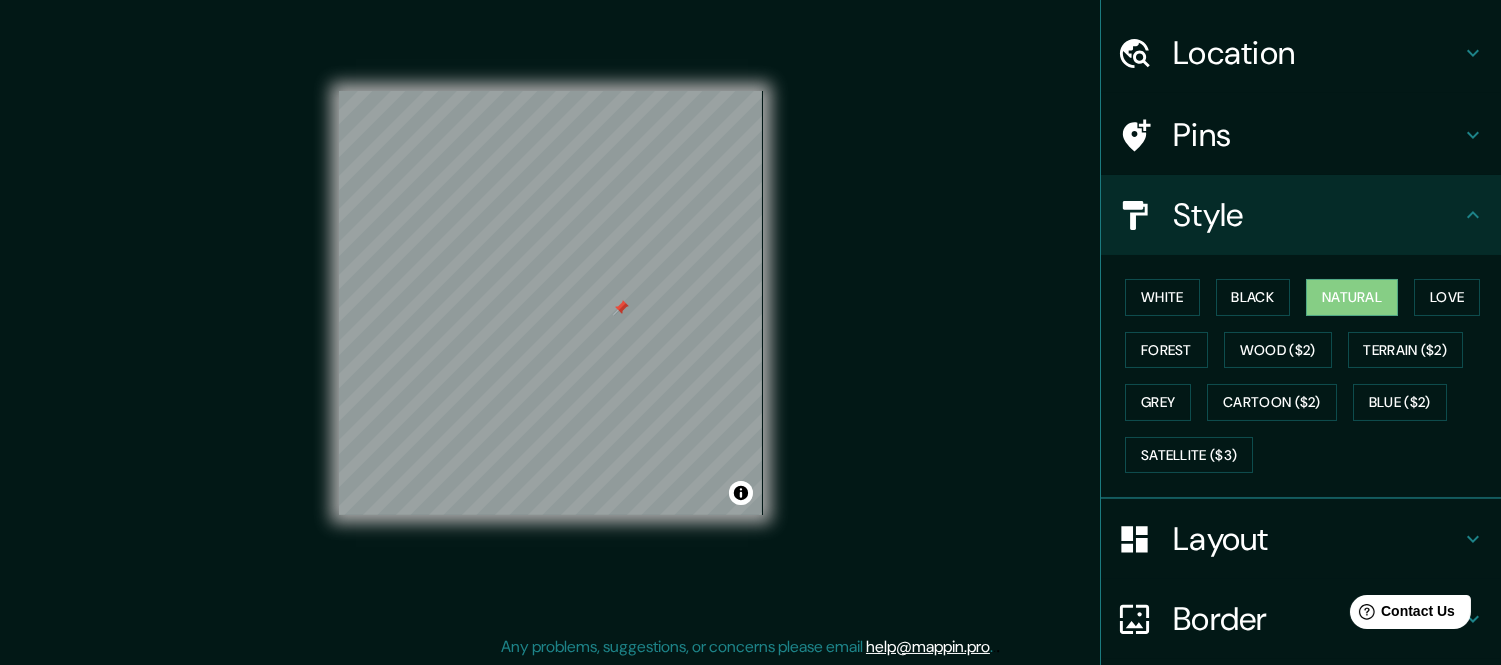 drag, startPoint x: 1385, startPoint y: 143, endPoint x: 1282, endPoint y: 266, distance: 160.43066 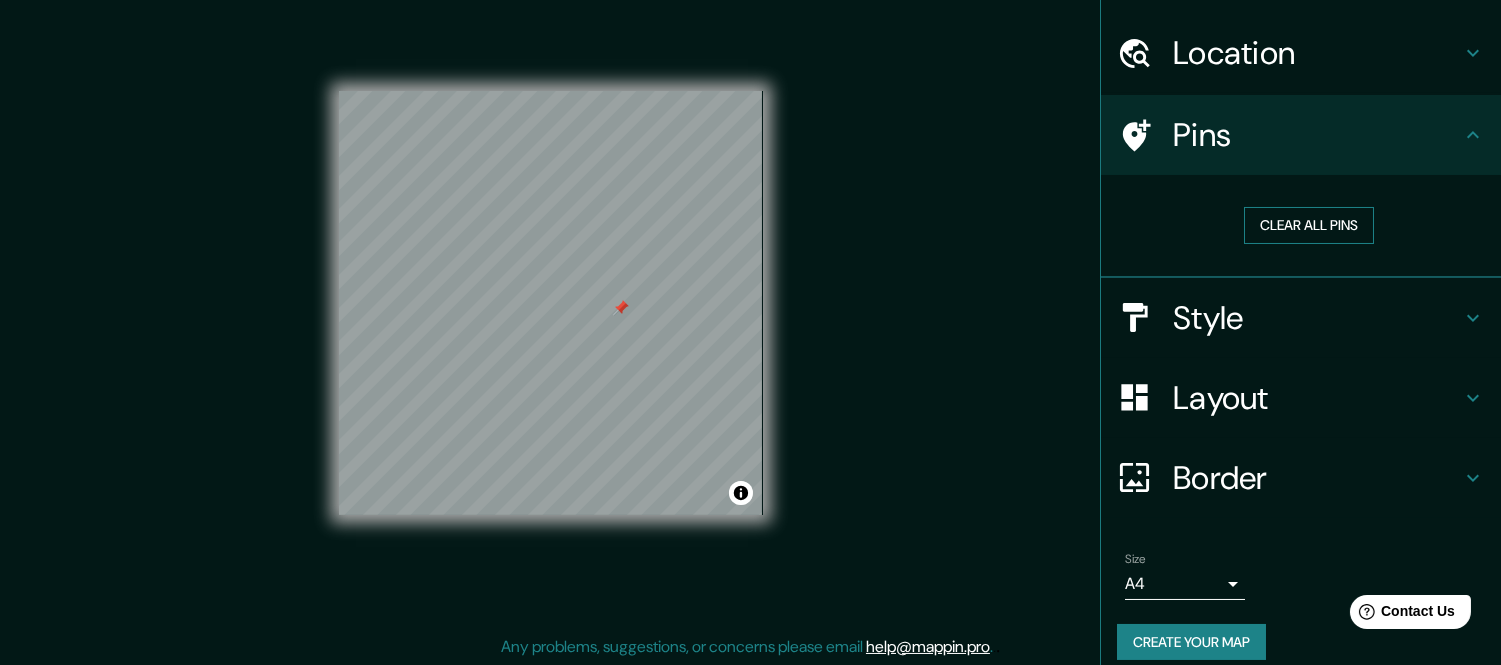 click on "Clear all pins" at bounding box center (1309, 225) 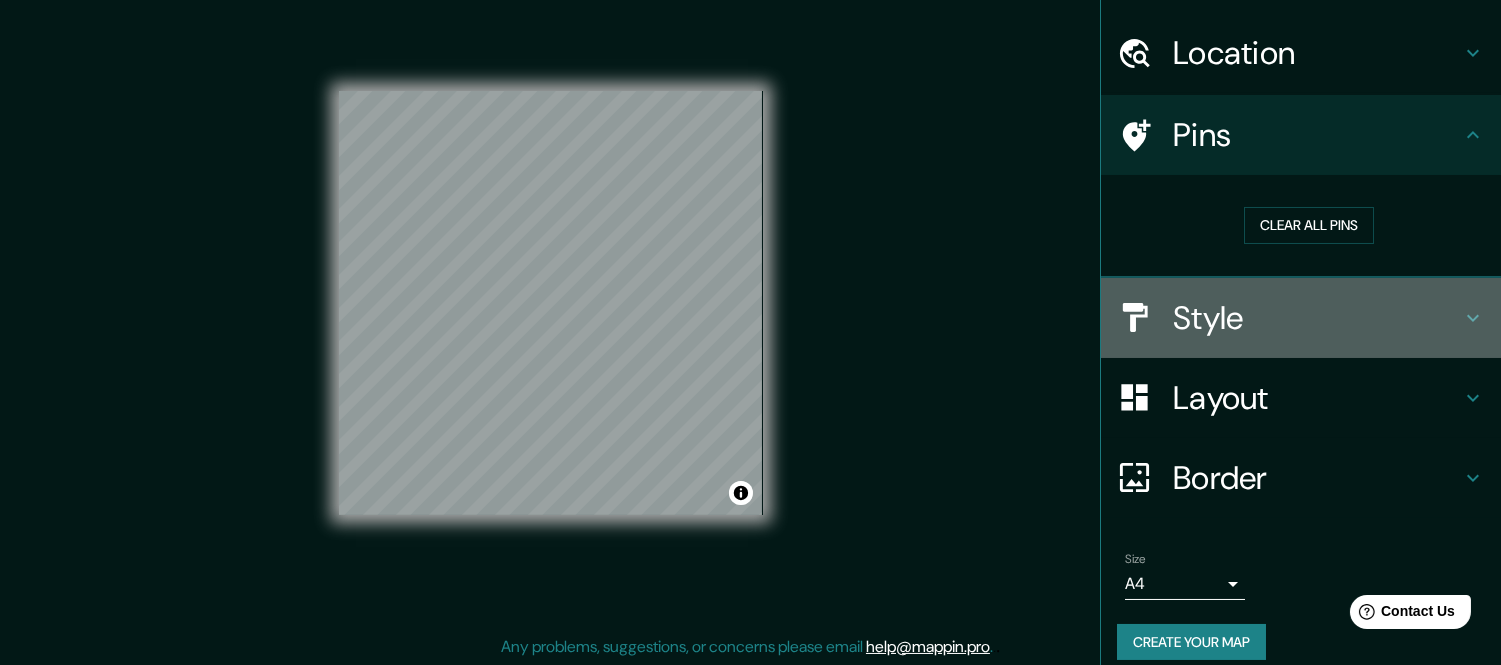 click on "Style" at bounding box center (1317, 318) 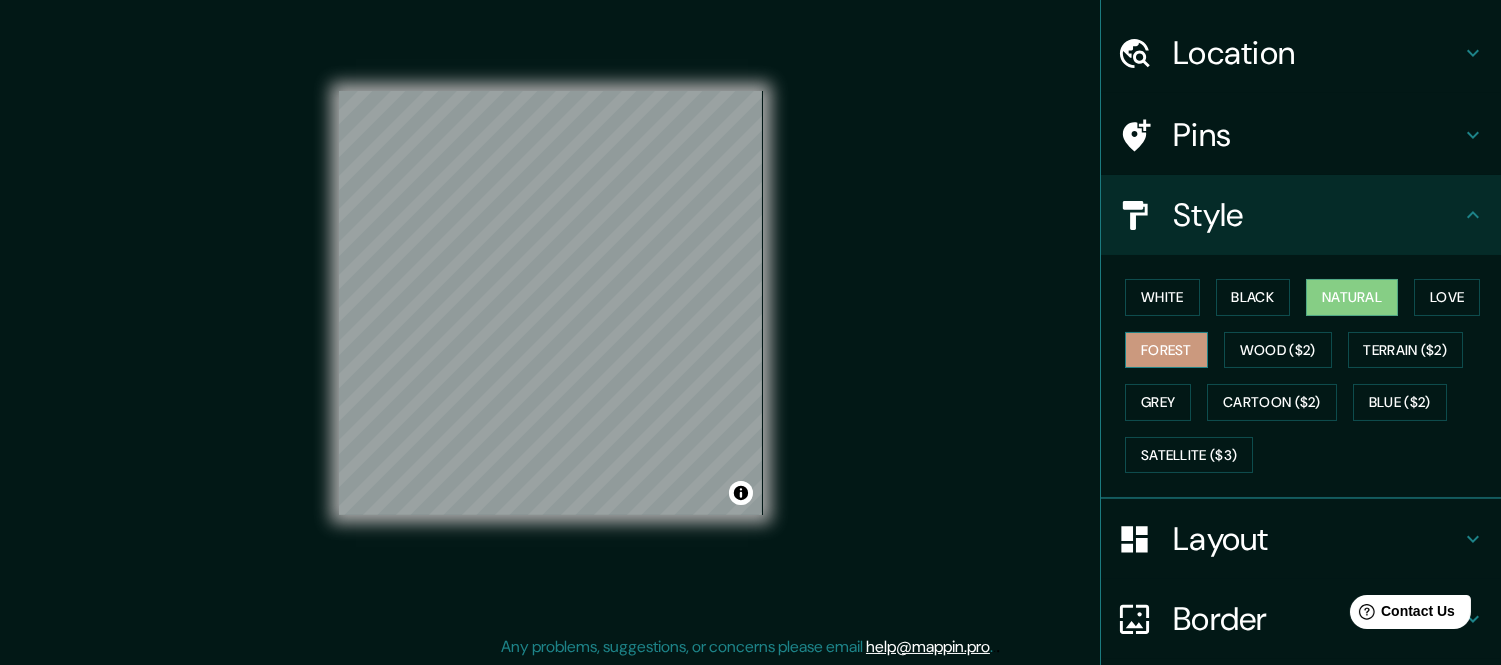 click on "Forest" at bounding box center (1166, 350) 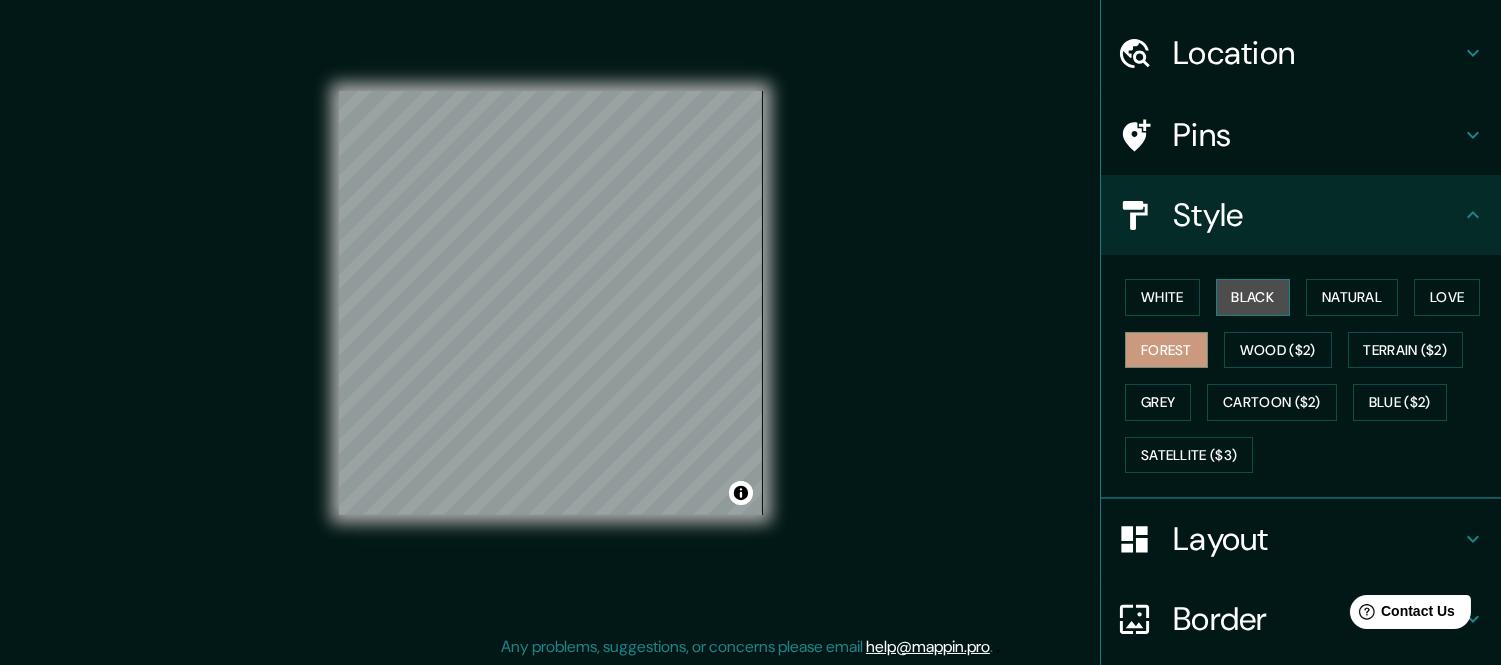 click on "Black" at bounding box center (1253, 297) 